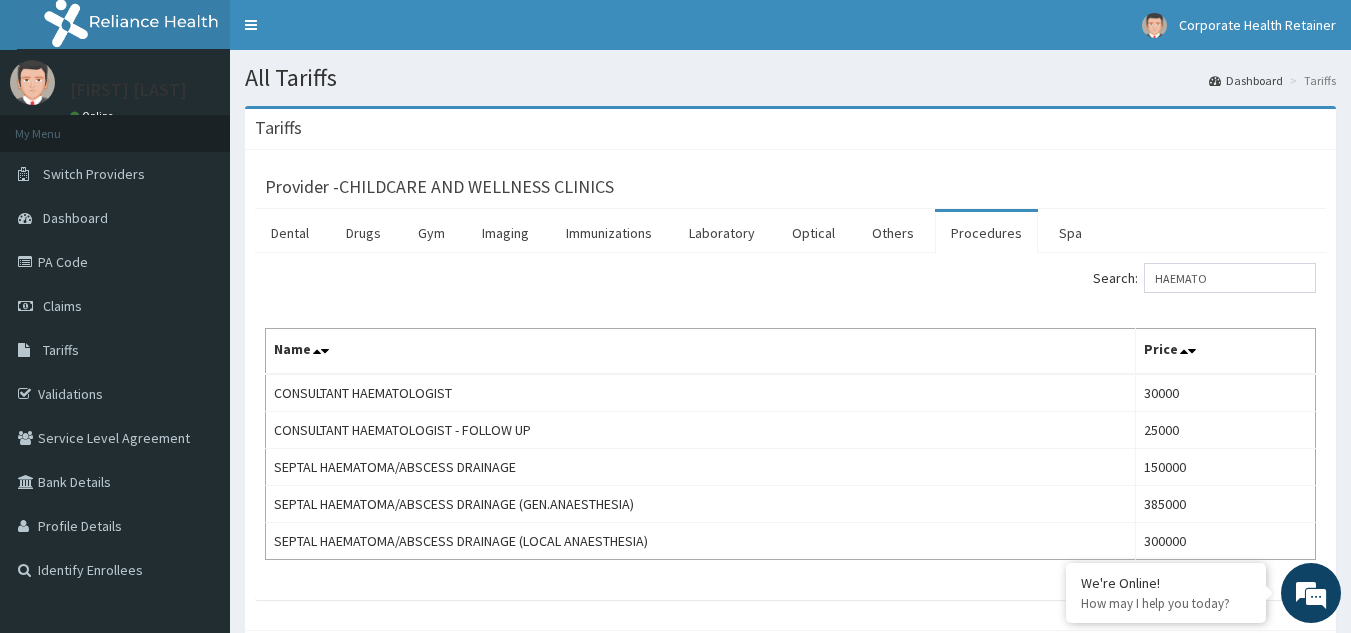scroll, scrollTop: 0, scrollLeft: 0, axis: both 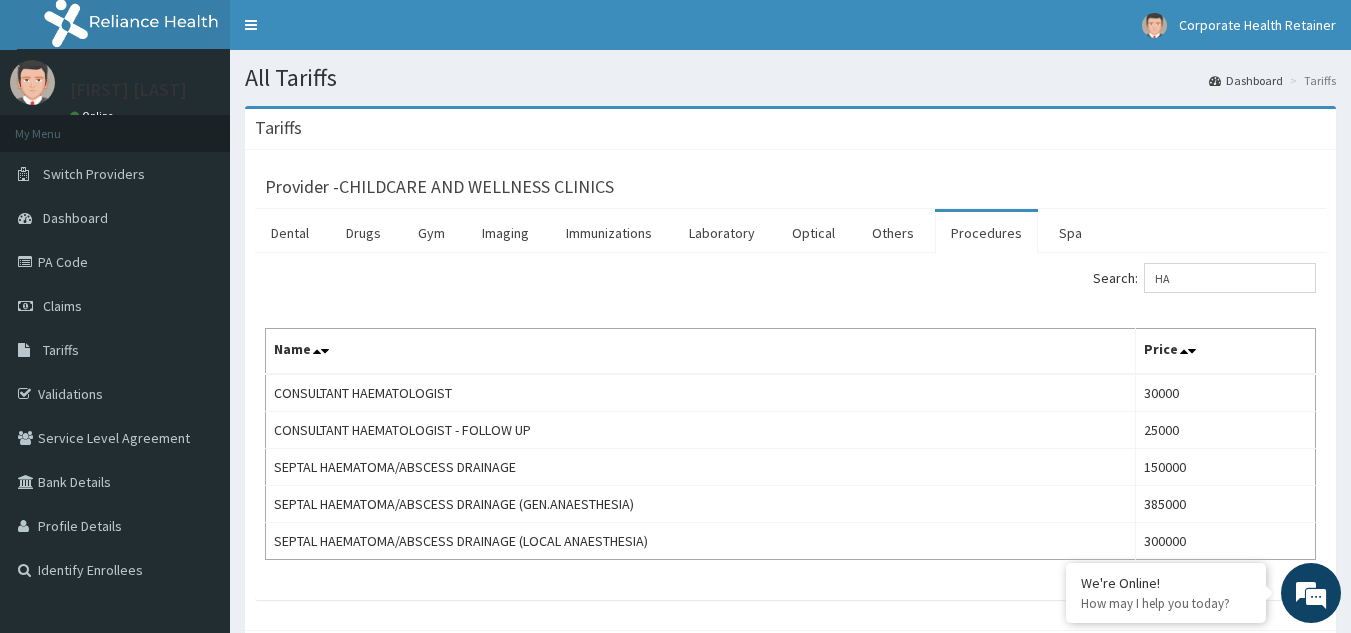 type on "H" 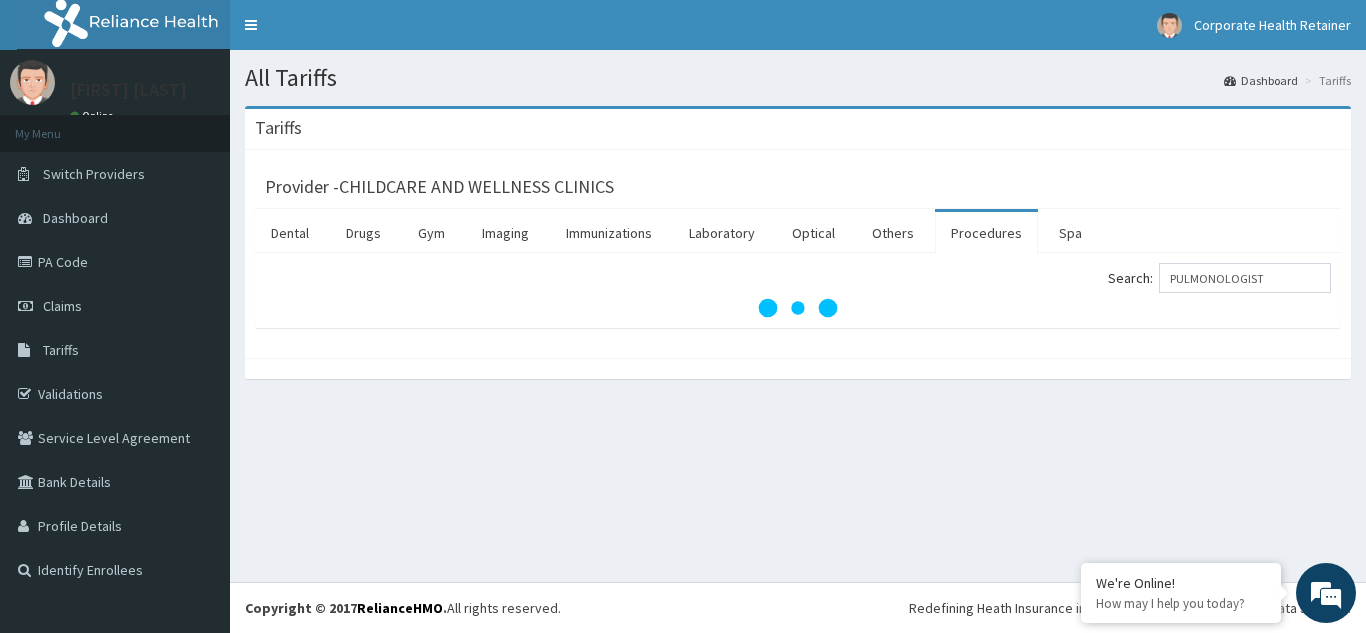 type on "PULMONOLOGIST" 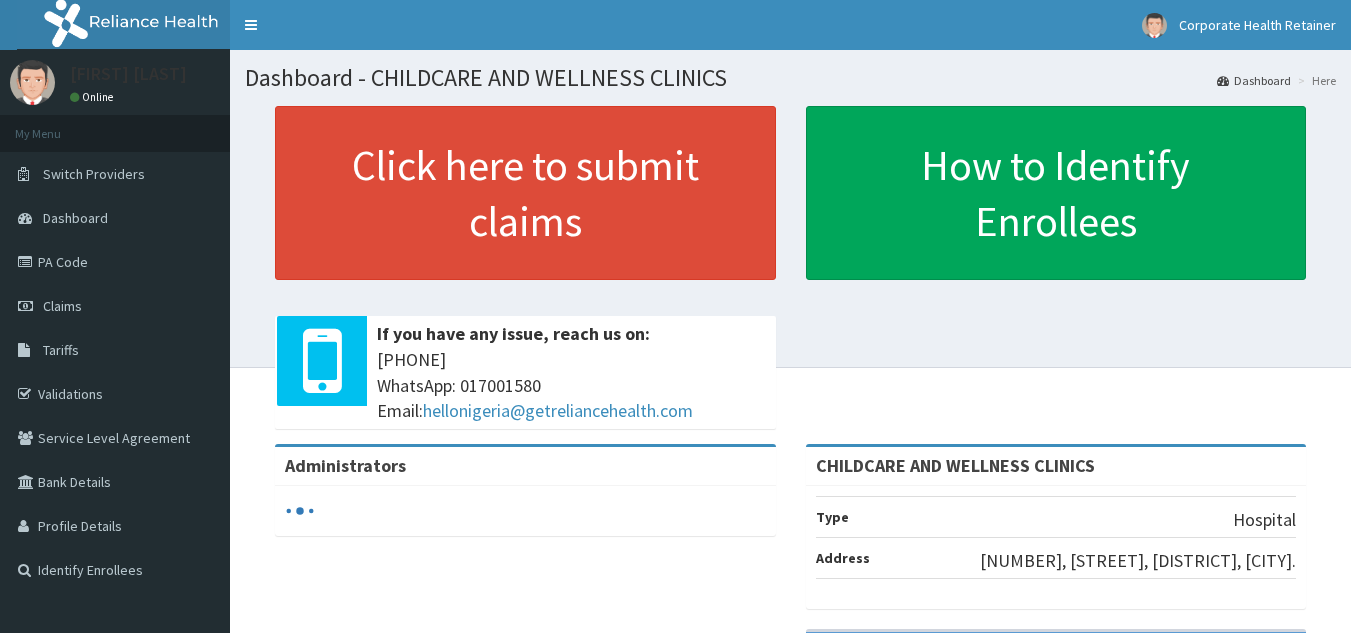 scroll, scrollTop: 0, scrollLeft: 0, axis: both 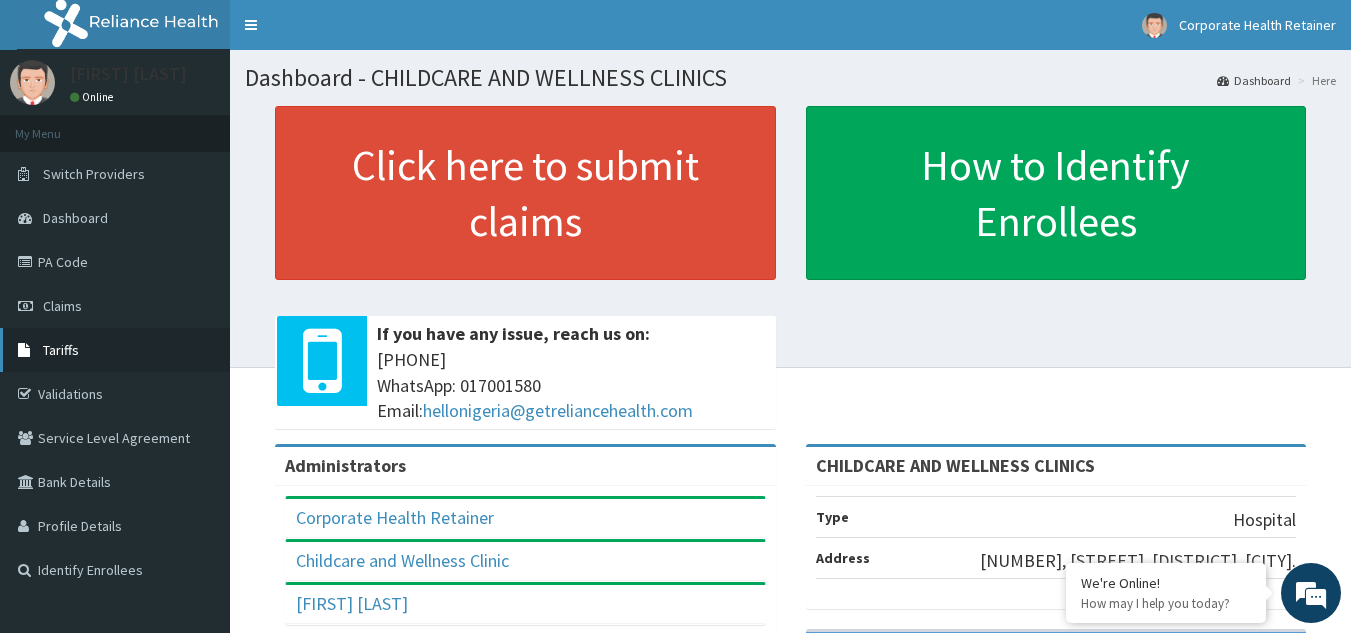 click on "Tariffs" at bounding box center (61, 350) 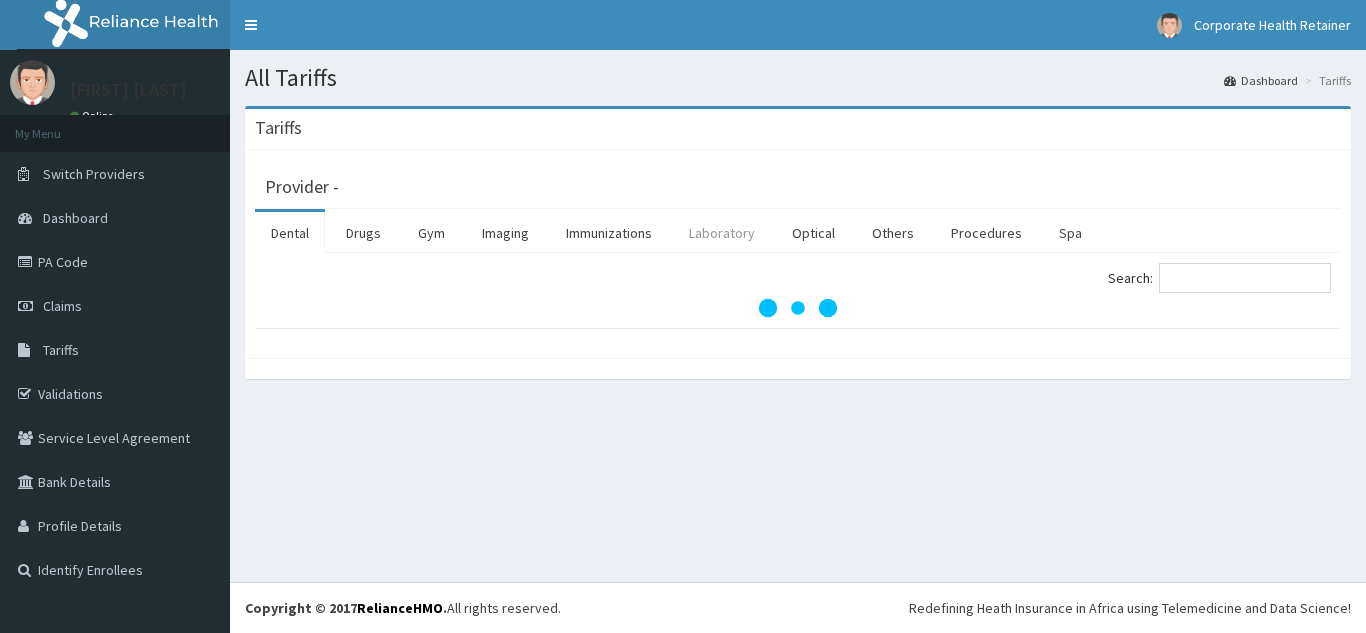 scroll, scrollTop: 0, scrollLeft: 0, axis: both 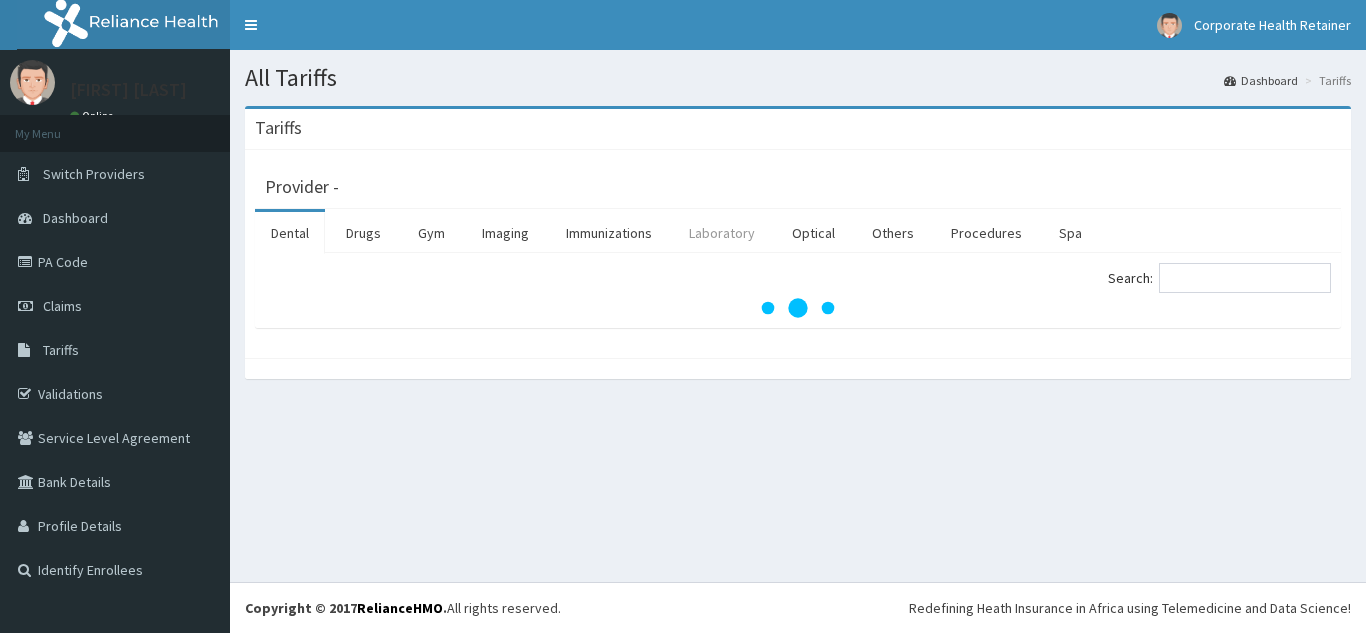 click on "Laboratory" at bounding box center (722, 233) 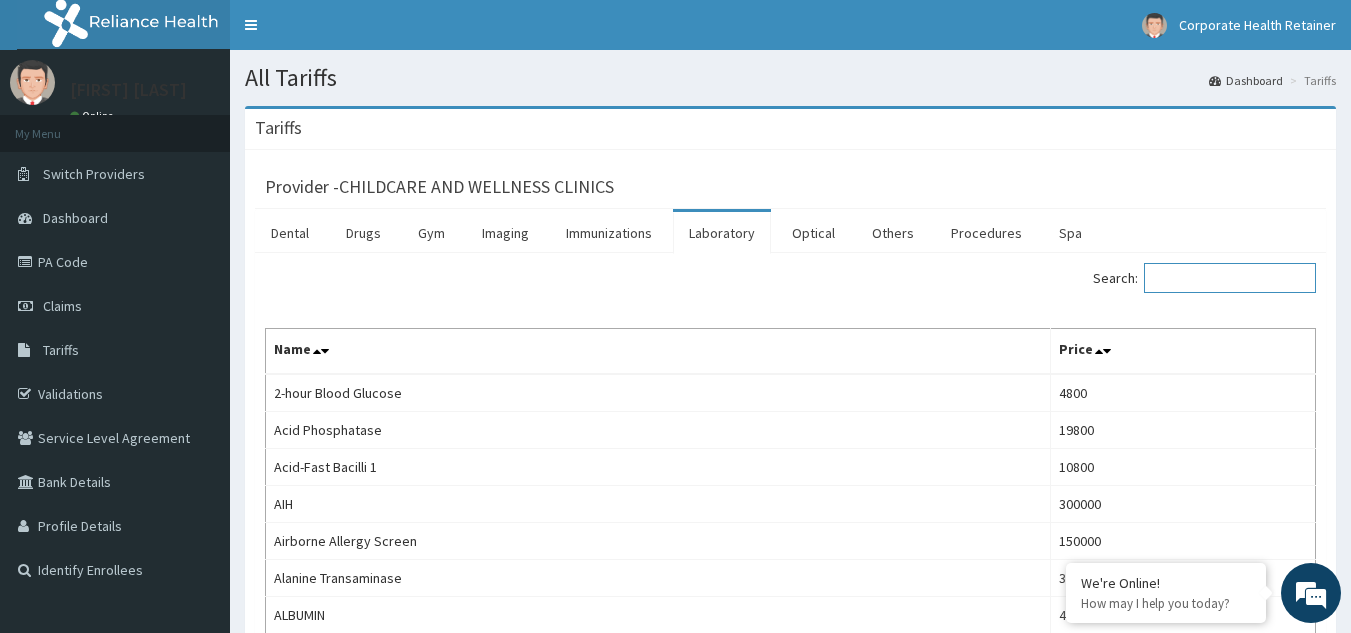click on "Search:" at bounding box center (1230, 278) 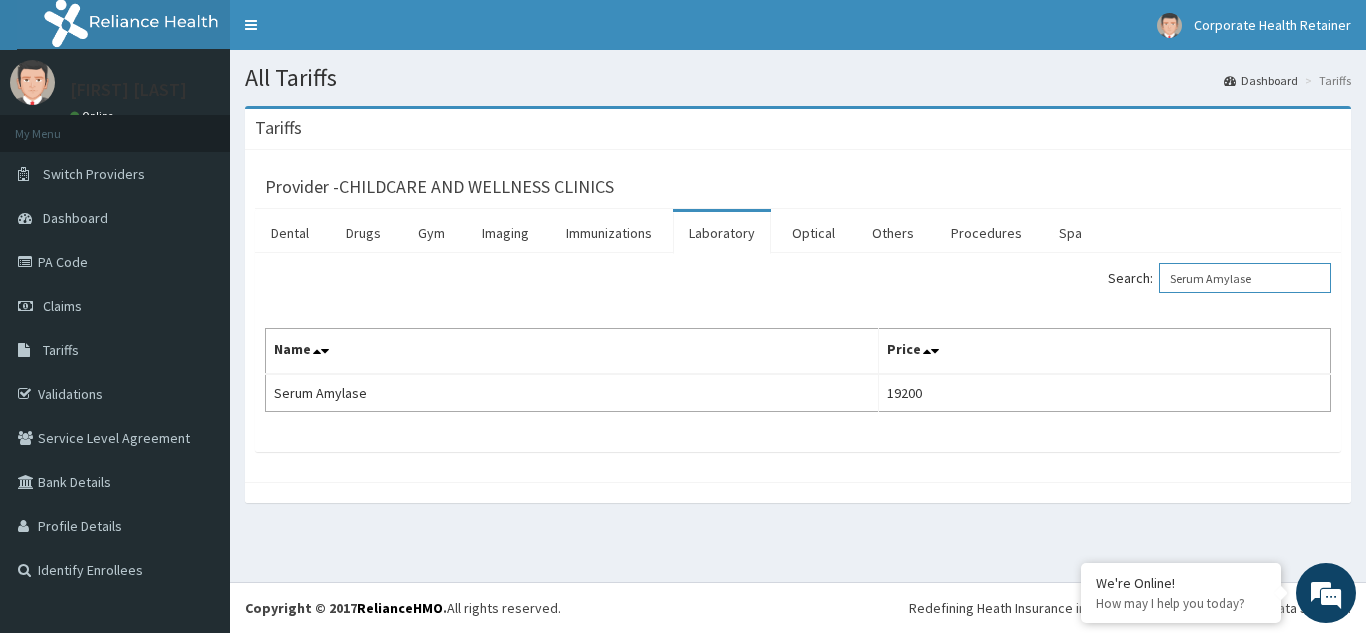 scroll, scrollTop: 0, scrollLeft: 0, axis: both 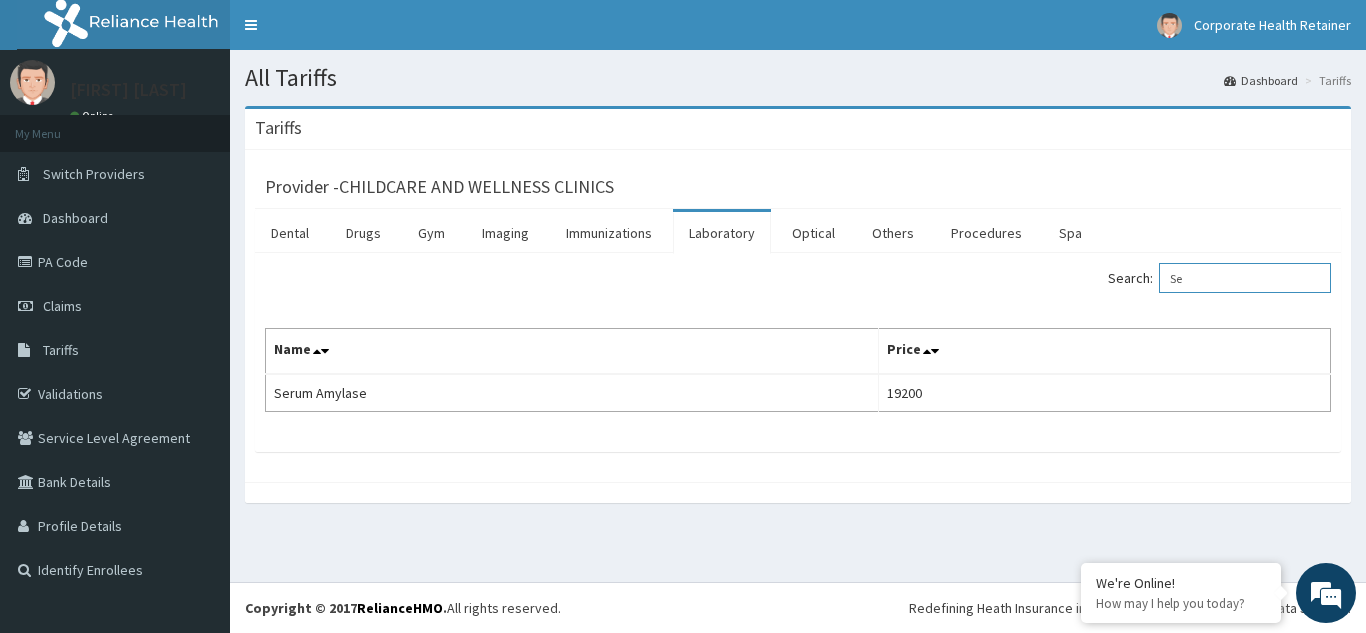 type on "S" 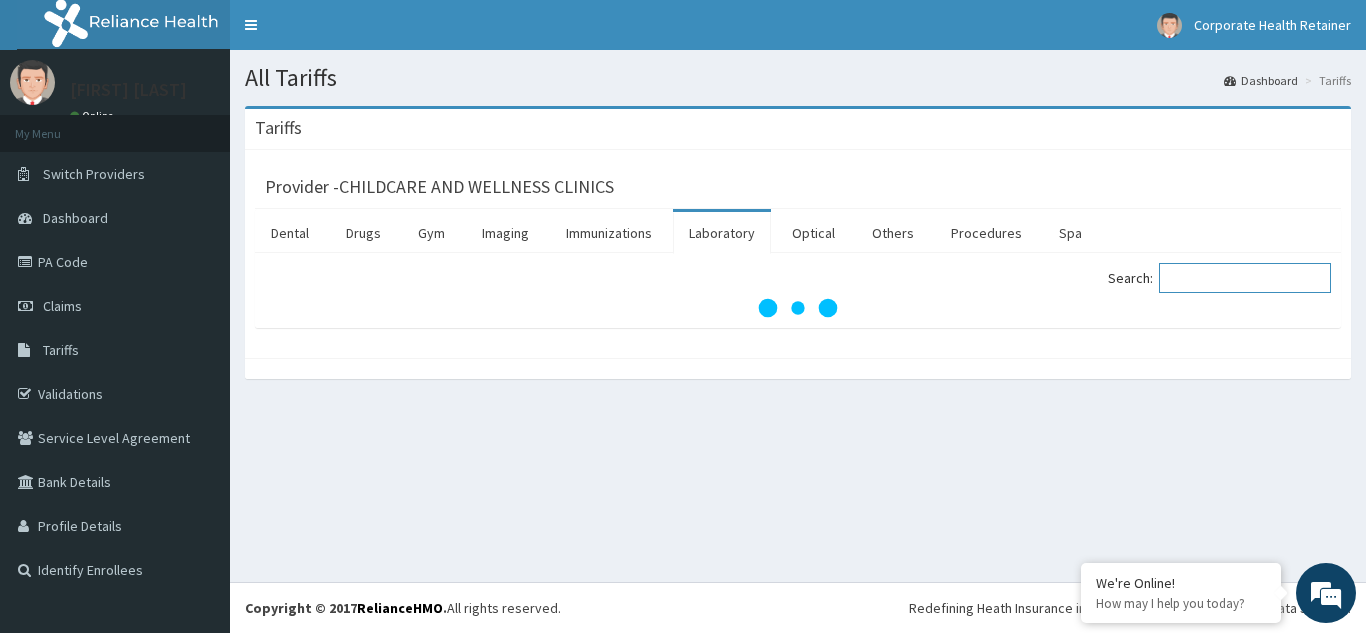 paste on "ANTI NUCLEAR ANTIBODY" 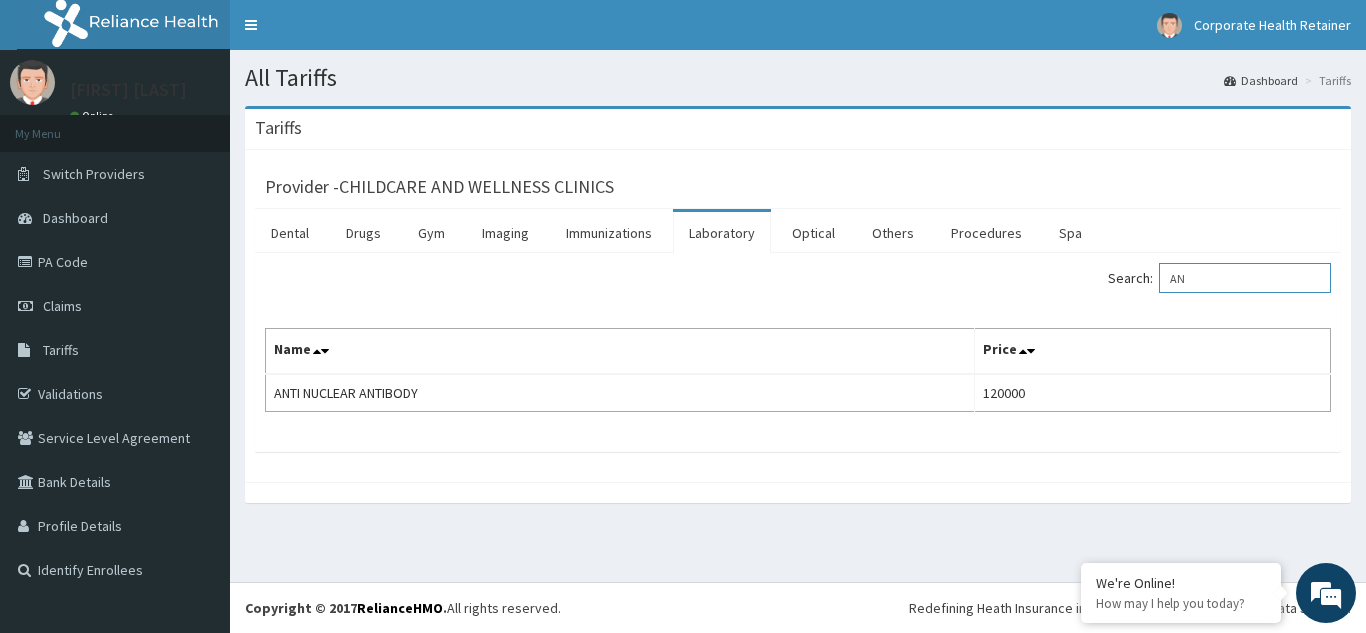 type on "A" 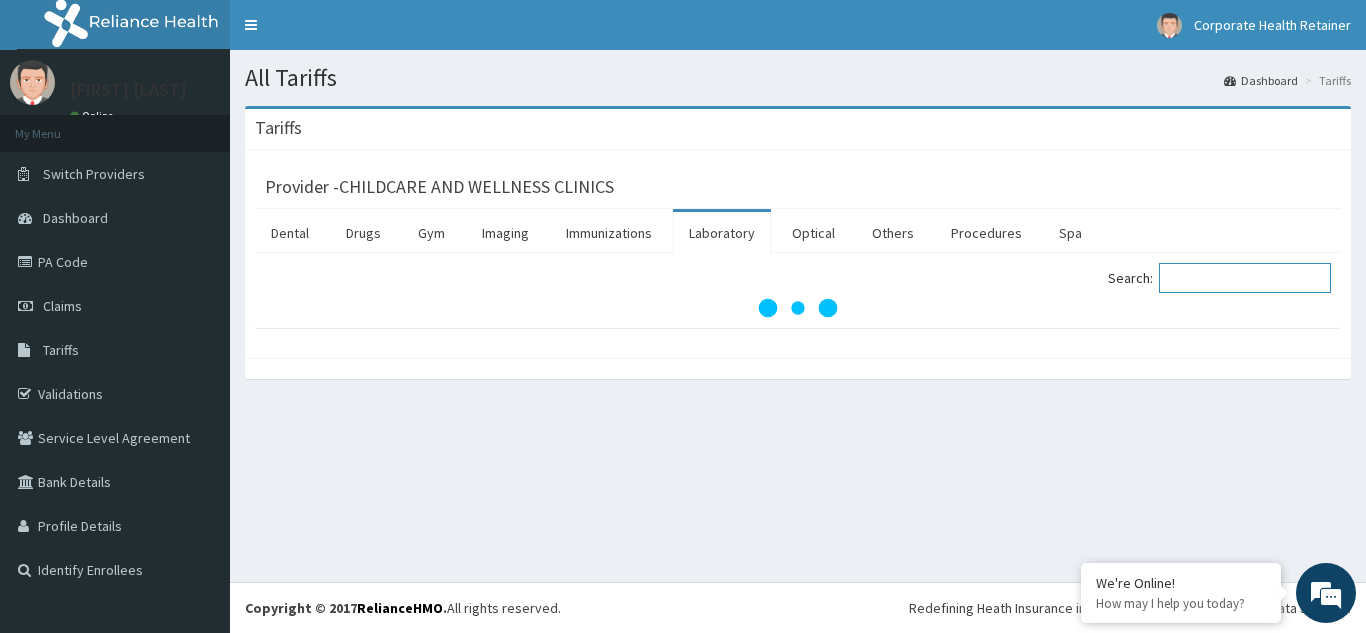 paste on "Hepatitis C" 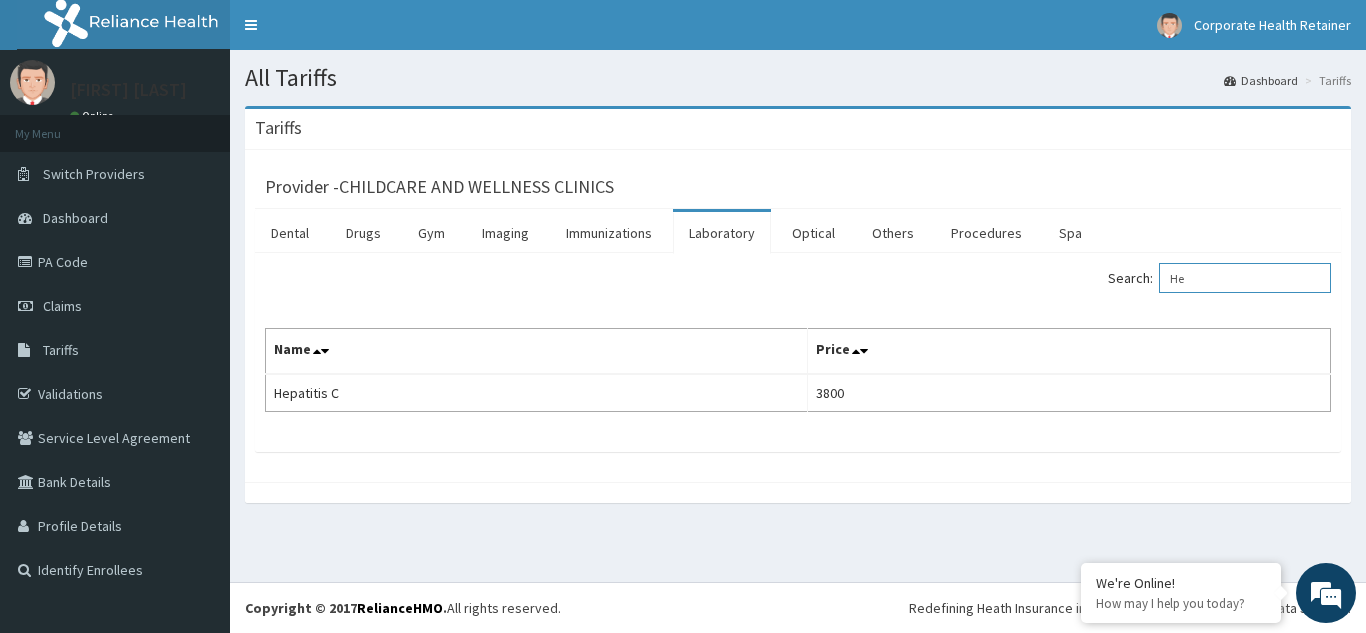 type on "H" 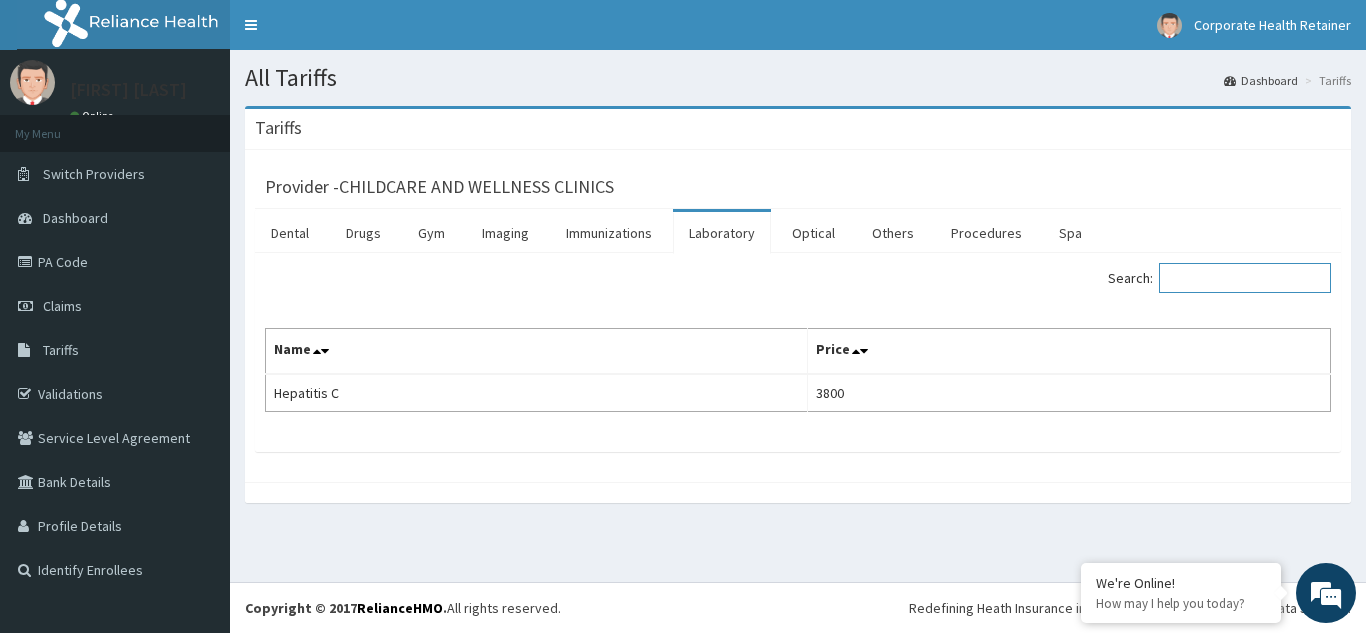paste on "Clotting Time" 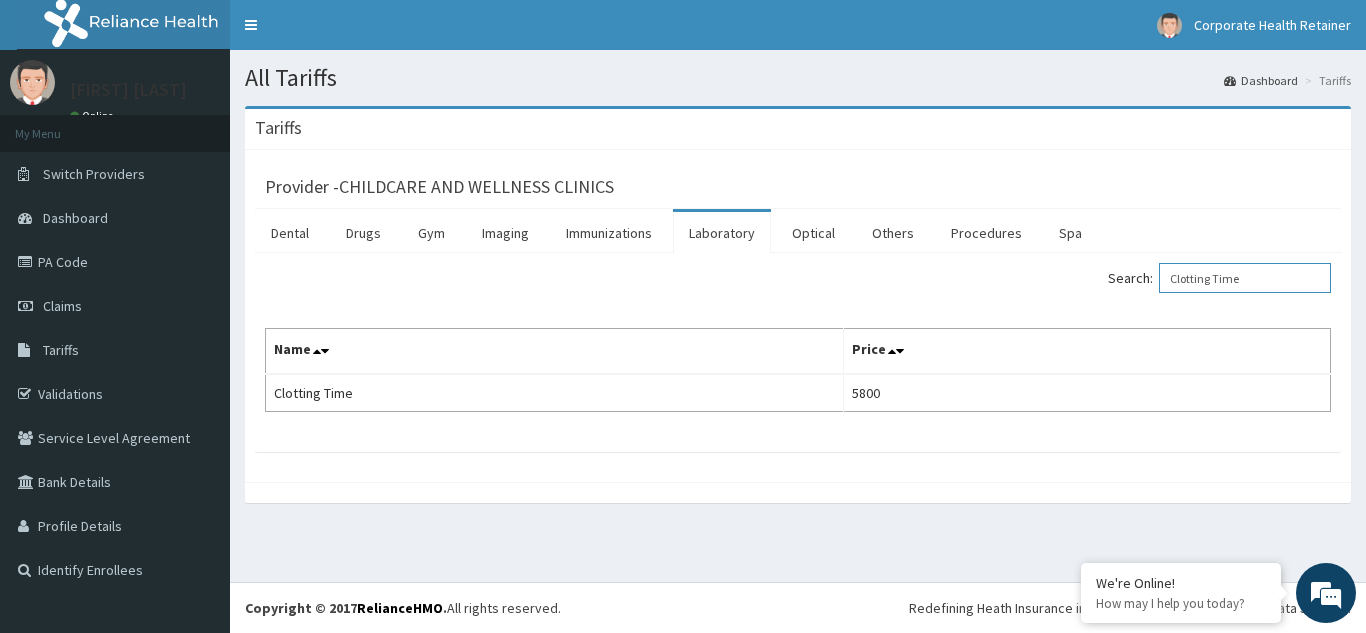 click on "Clotting Time" at bounding box center (1245, 278) 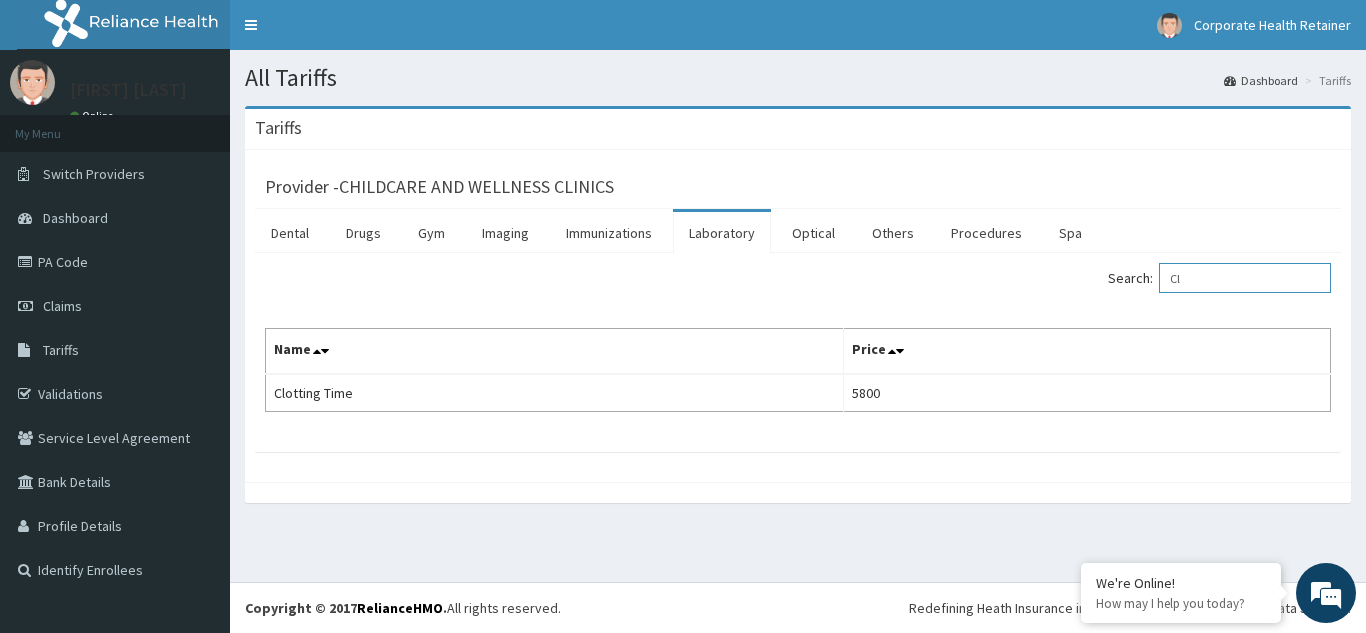 type on "C" 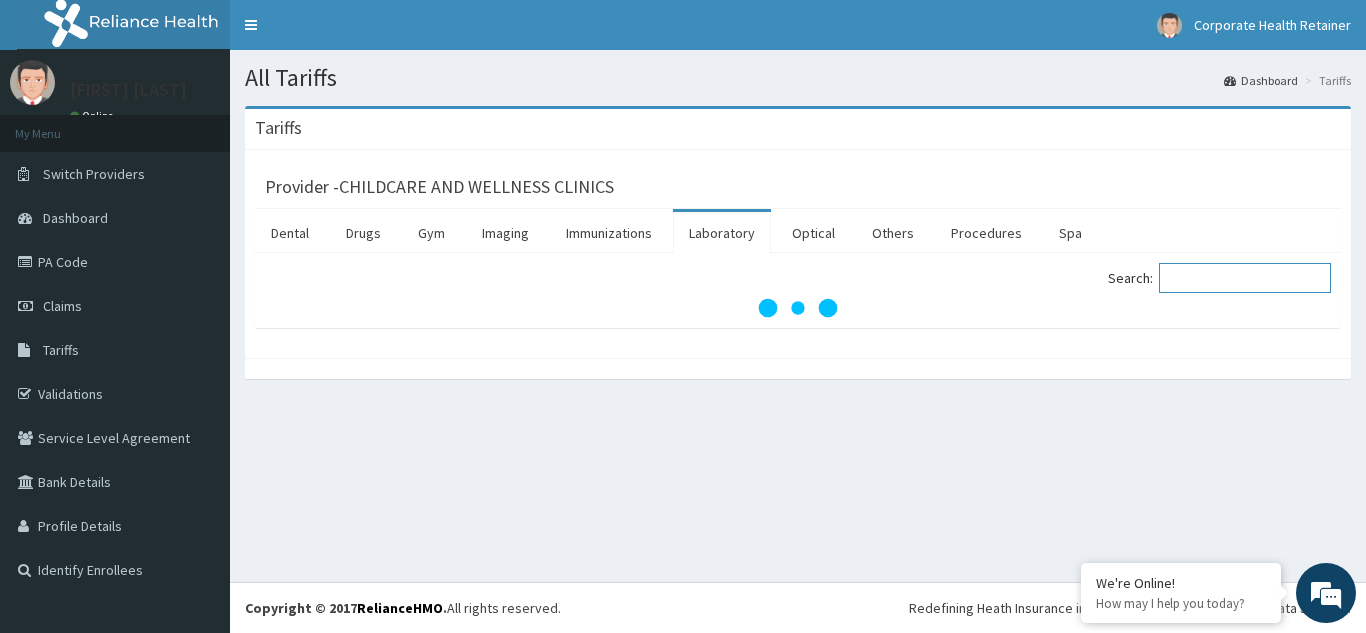 paste on "Bleeding Time" 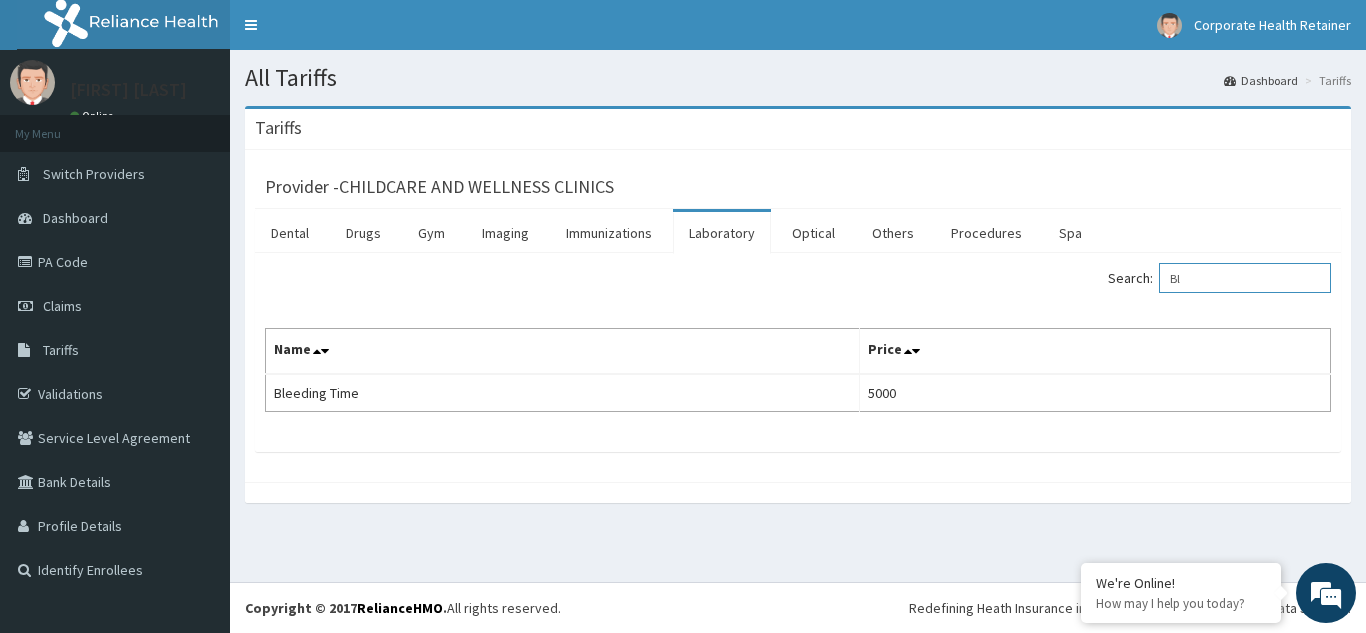 type on "B" 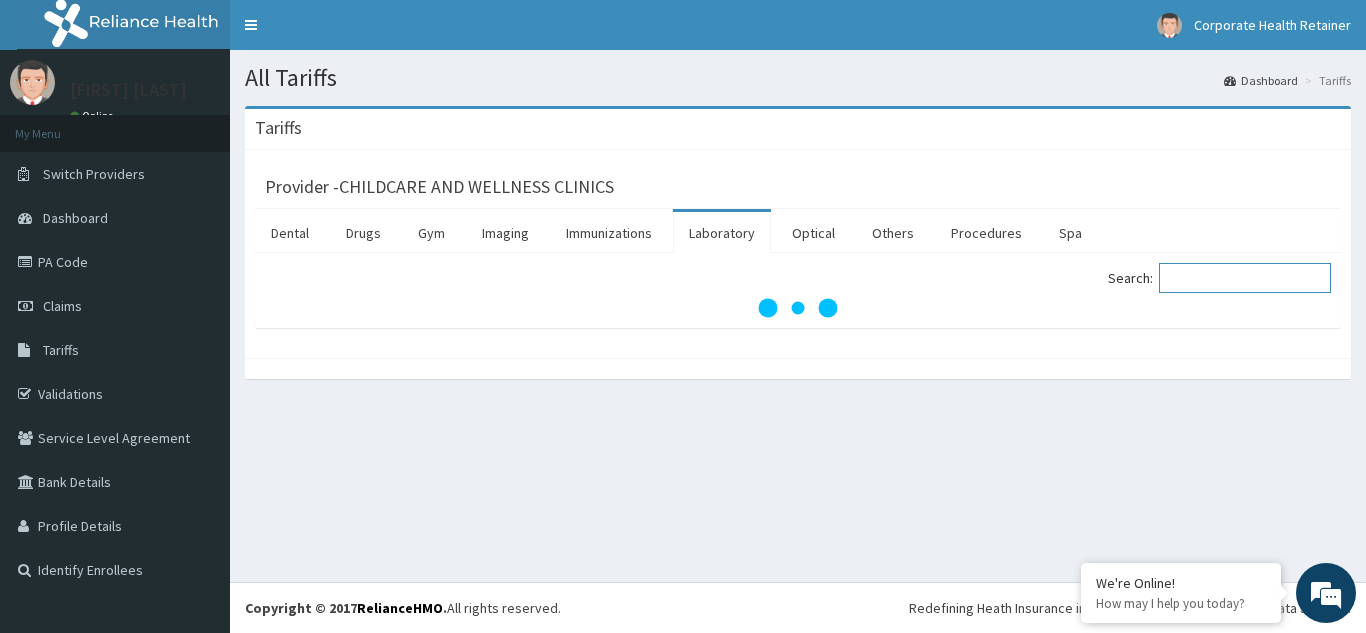 paste on "Microscopy, Culture And Sensitivity - Stool" 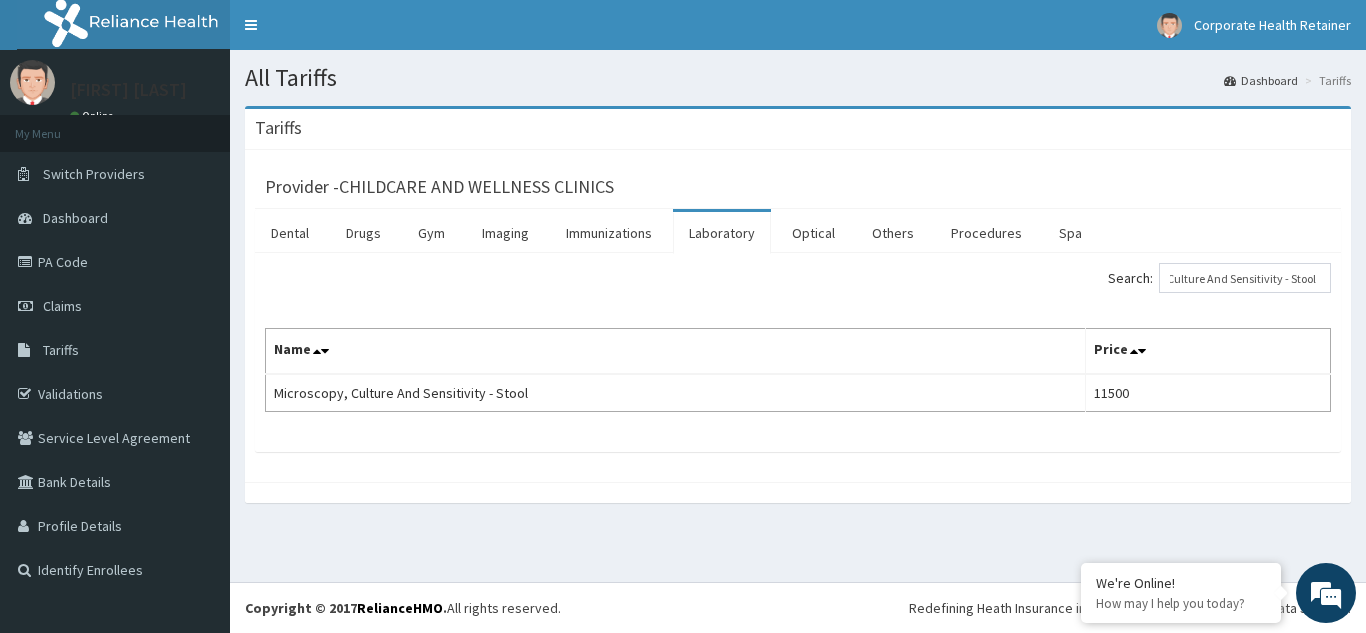 scroll, scrollTop: 0, scrollLeft: 0, axis: both 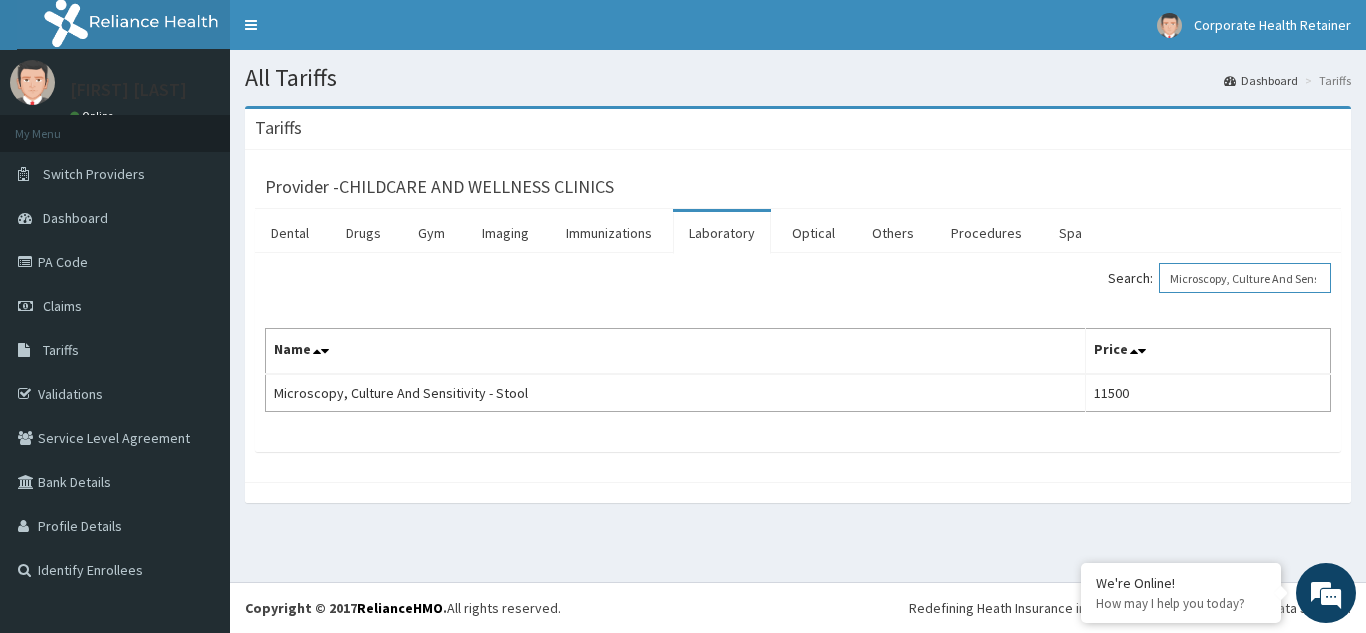 click on "Microscopy, Culture And Sensitivity - Stool" at bounding box center (1245, 278) 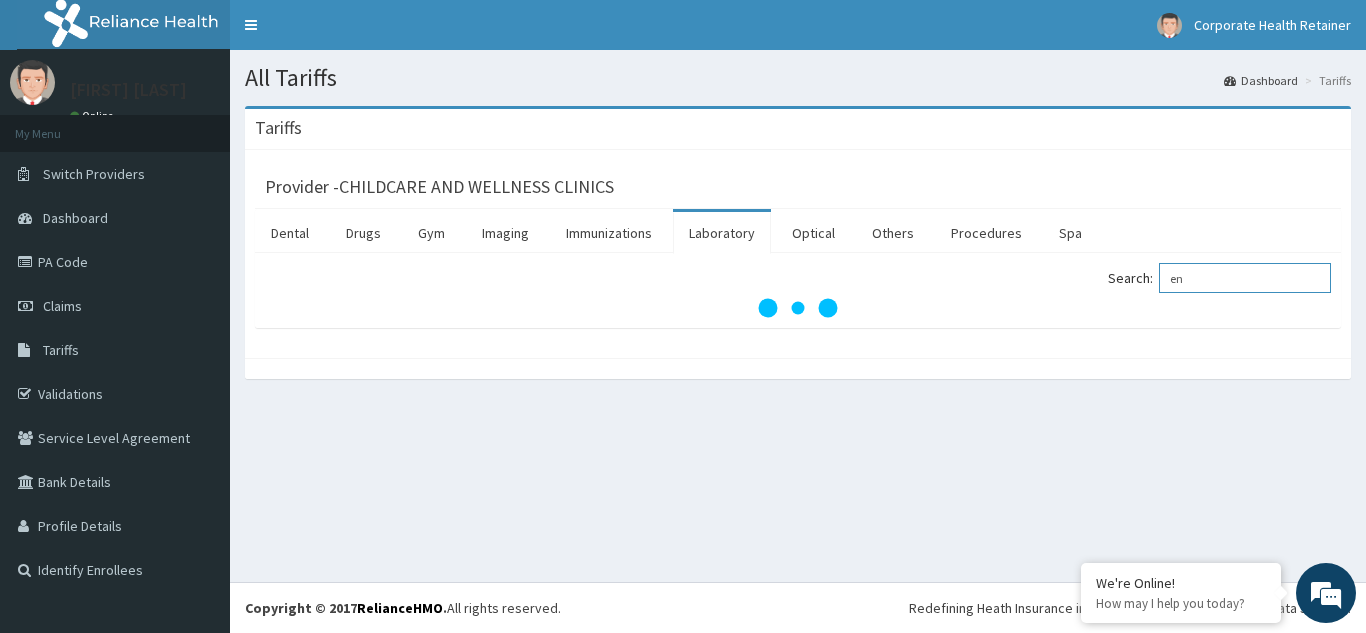 type on "e" 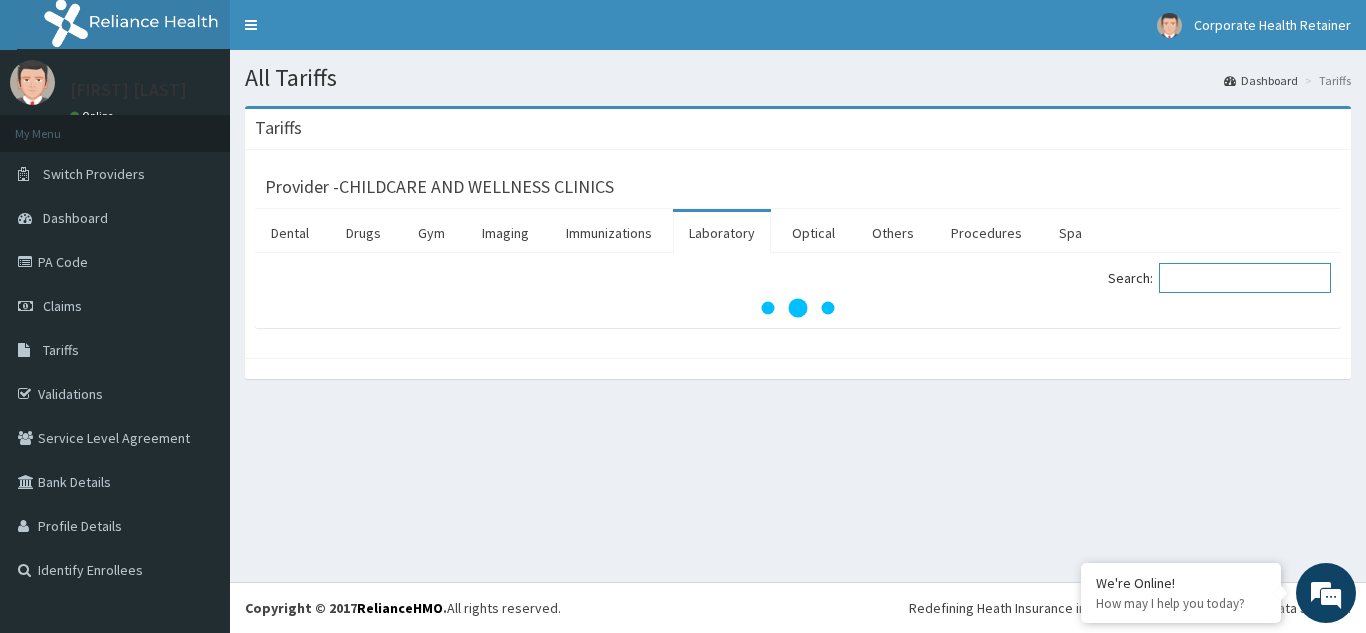 paste on "Full Blood Count" 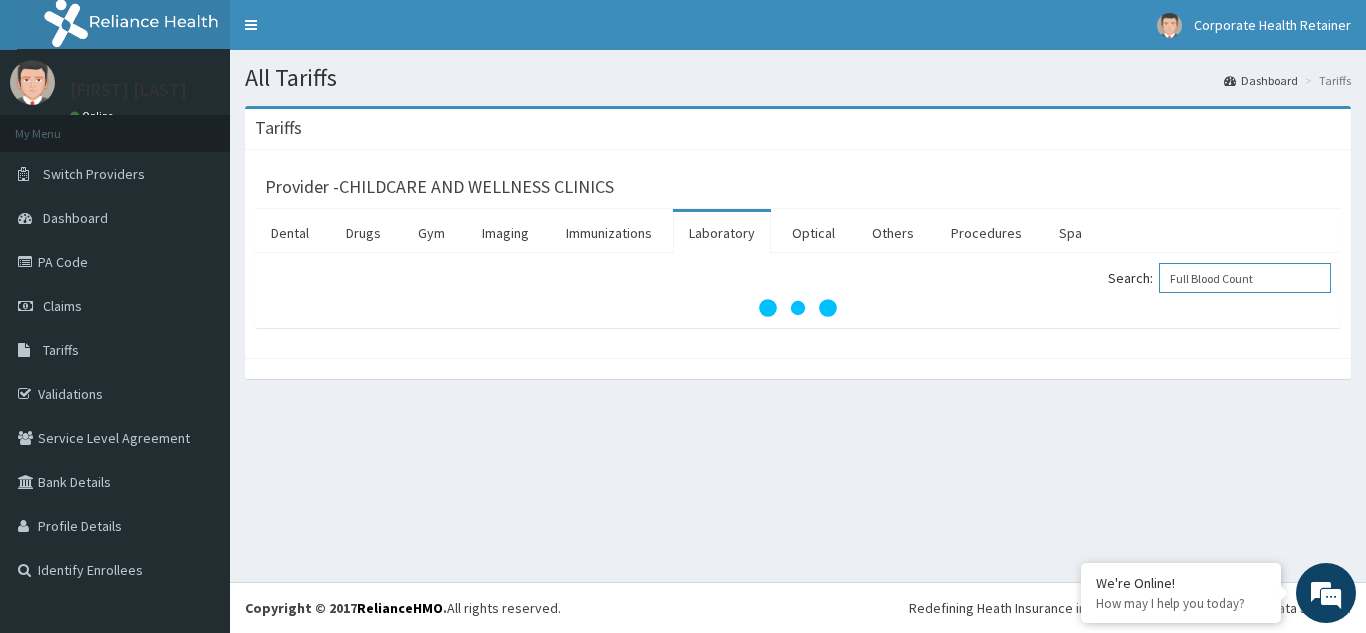 type on "Full Blood Count" 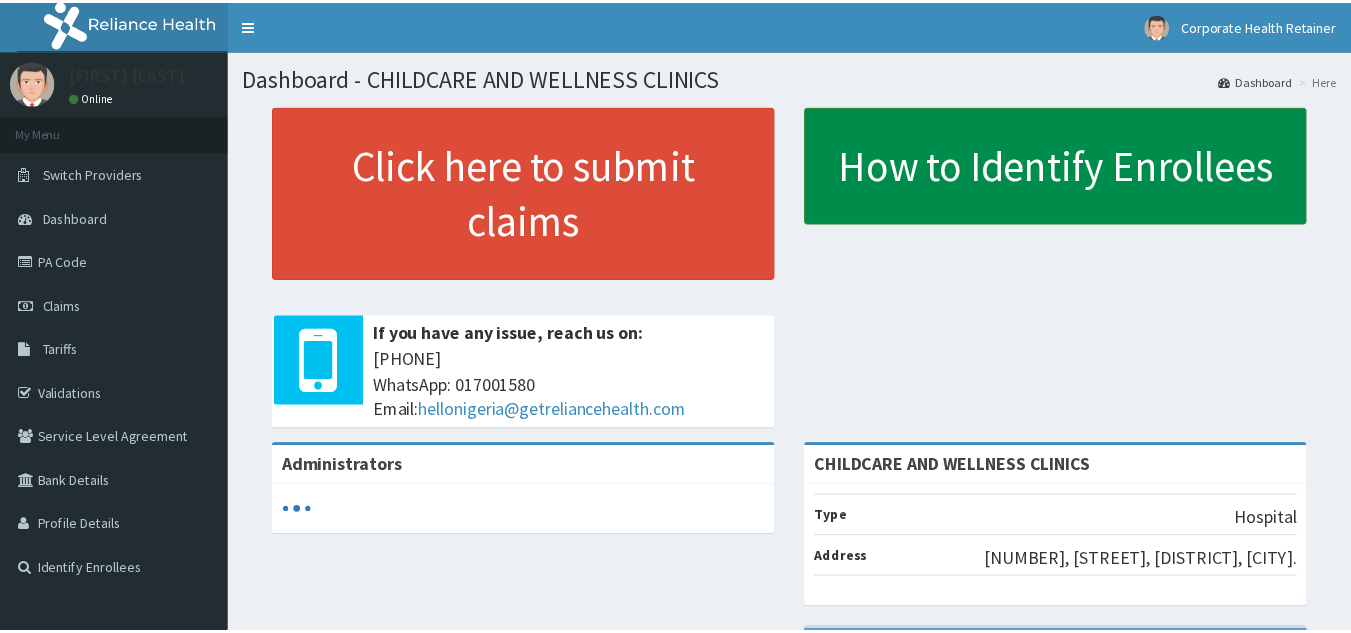 scroll, scrollTop: 0, scrollLeft: 0, axis: both 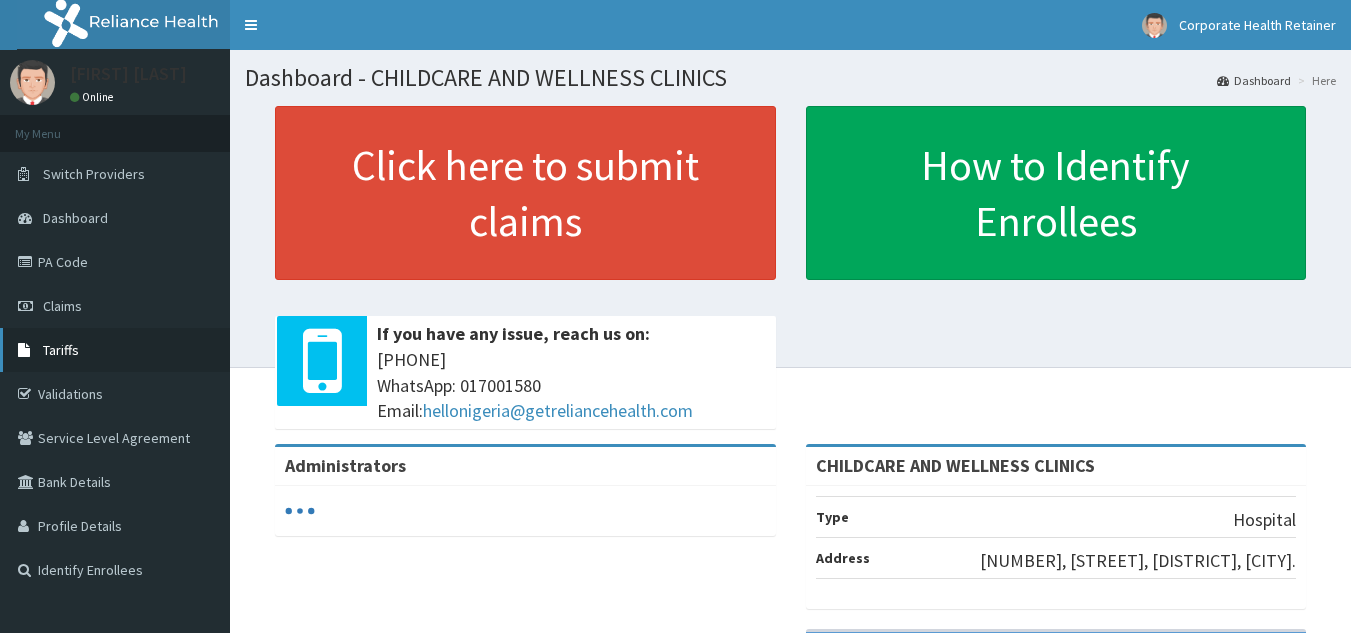 click on "Tariffs" at bounding box center (61, 350) 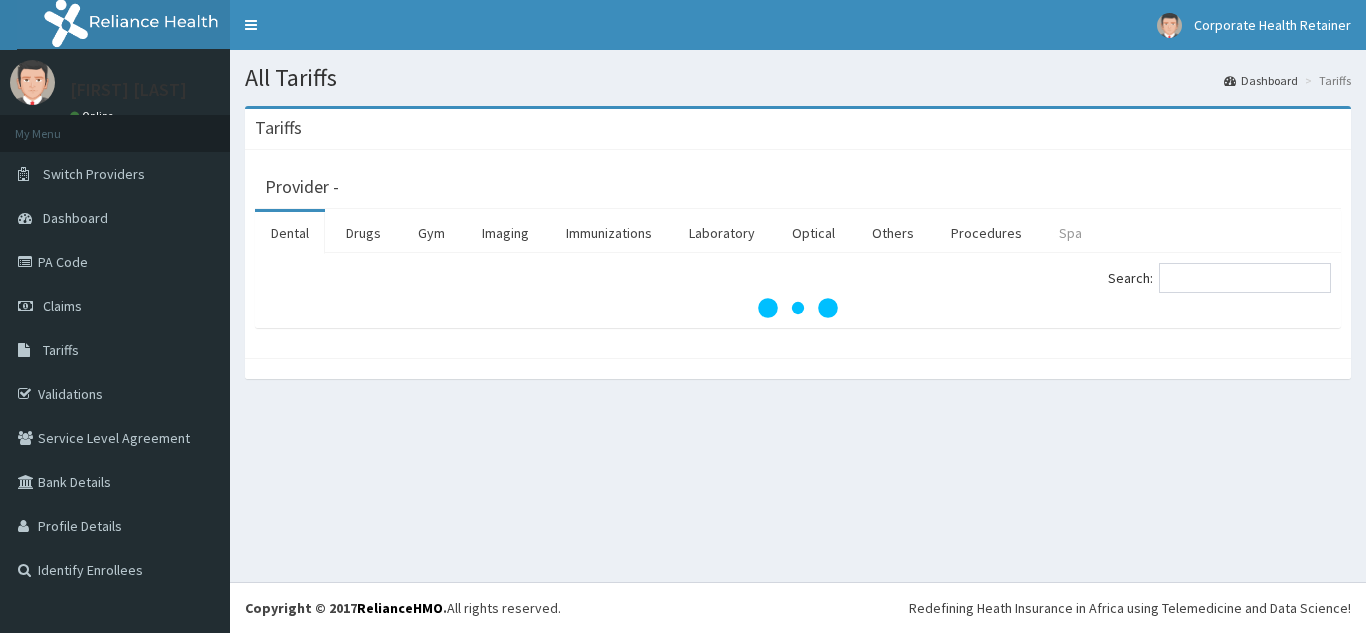 scroll, scrollTop: 0, scrollLeft: 0, axis: both 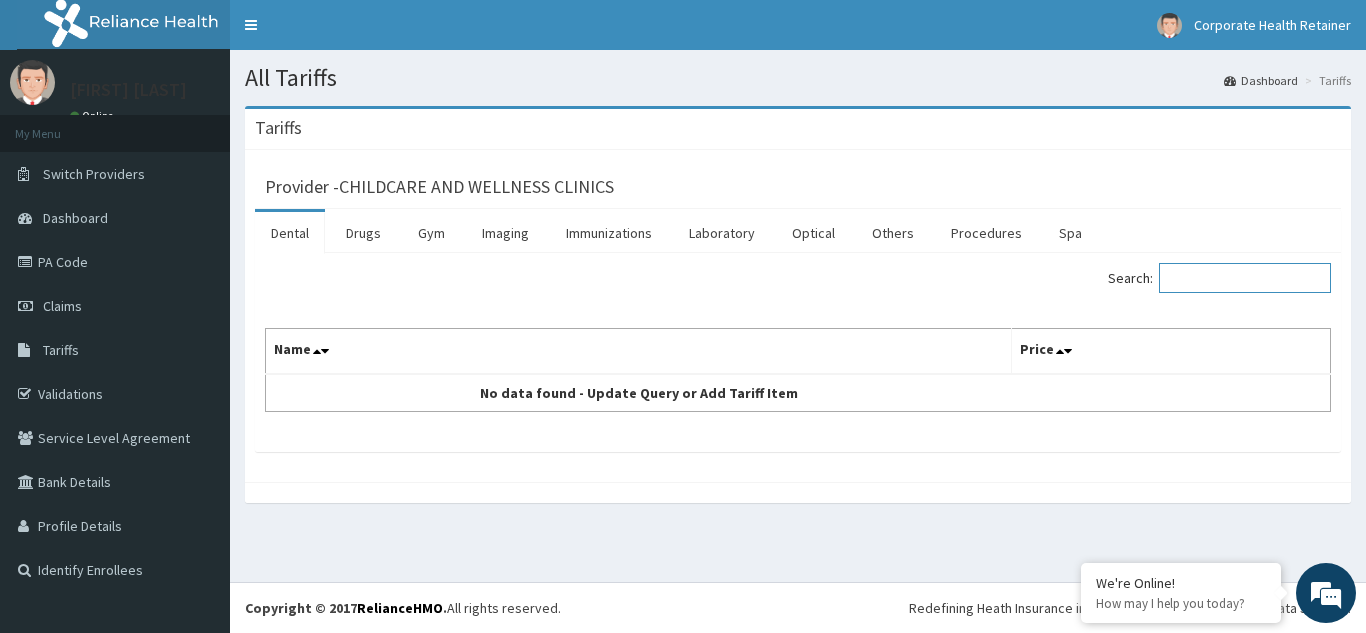 click on "Search:" at bounding box center (1245, 278) 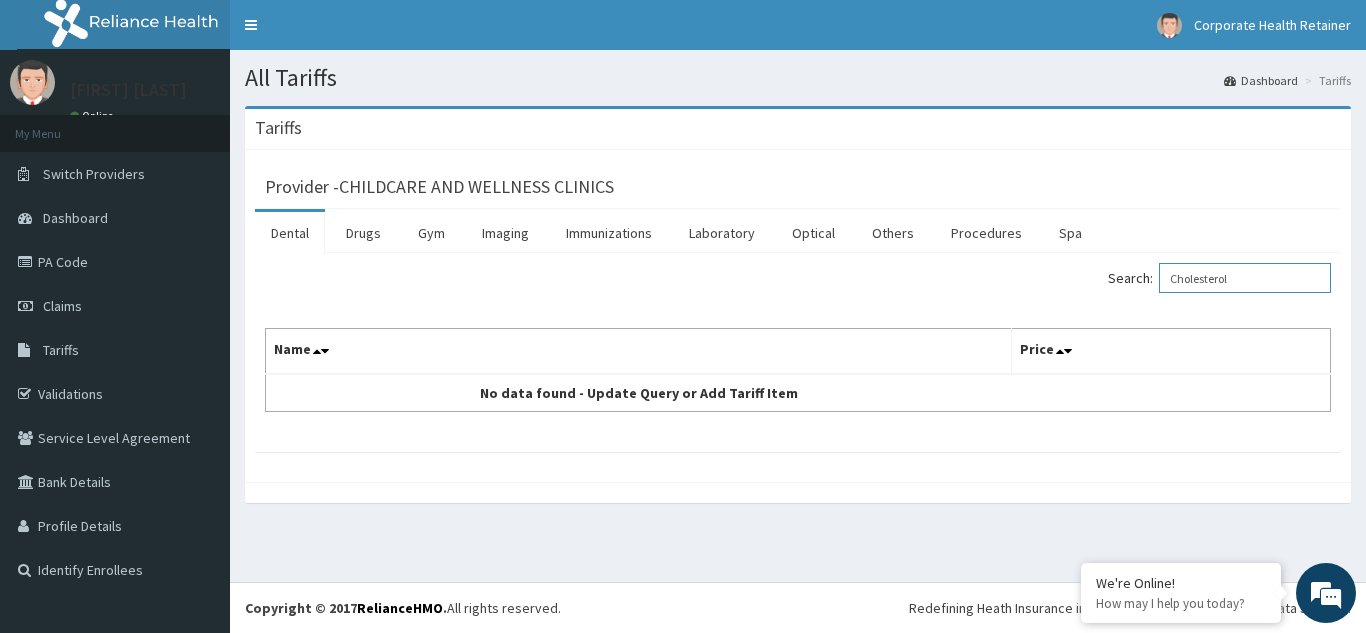 click on "Cholesterol" at bounding box center [1245, 278] 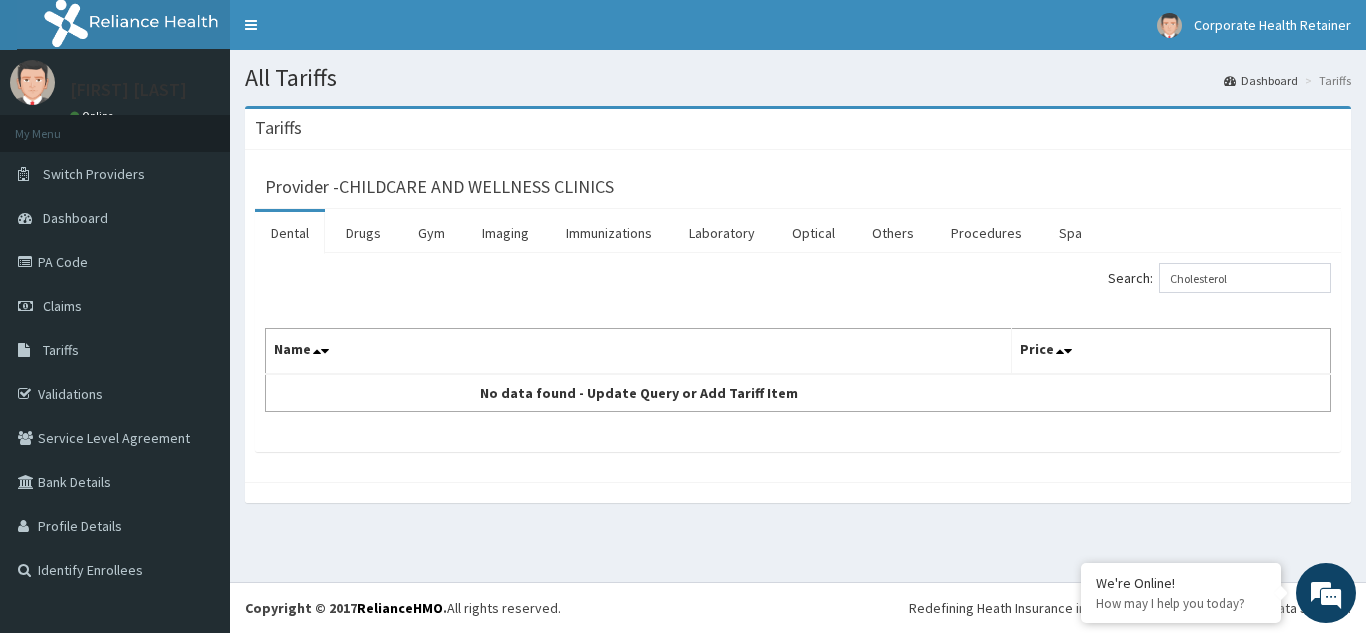 scroll, scrollTop: 0, scrollLeft: 0, axis: both 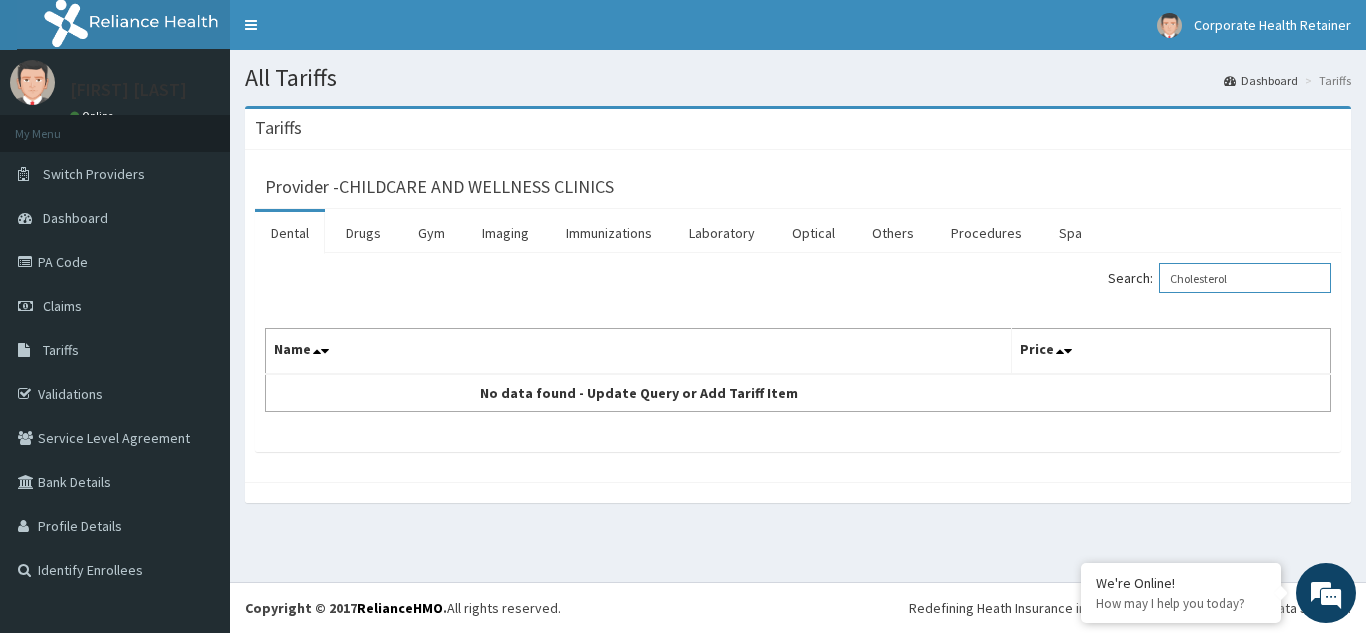 click on "Cholesterol" at bounding box center [1245, 278] 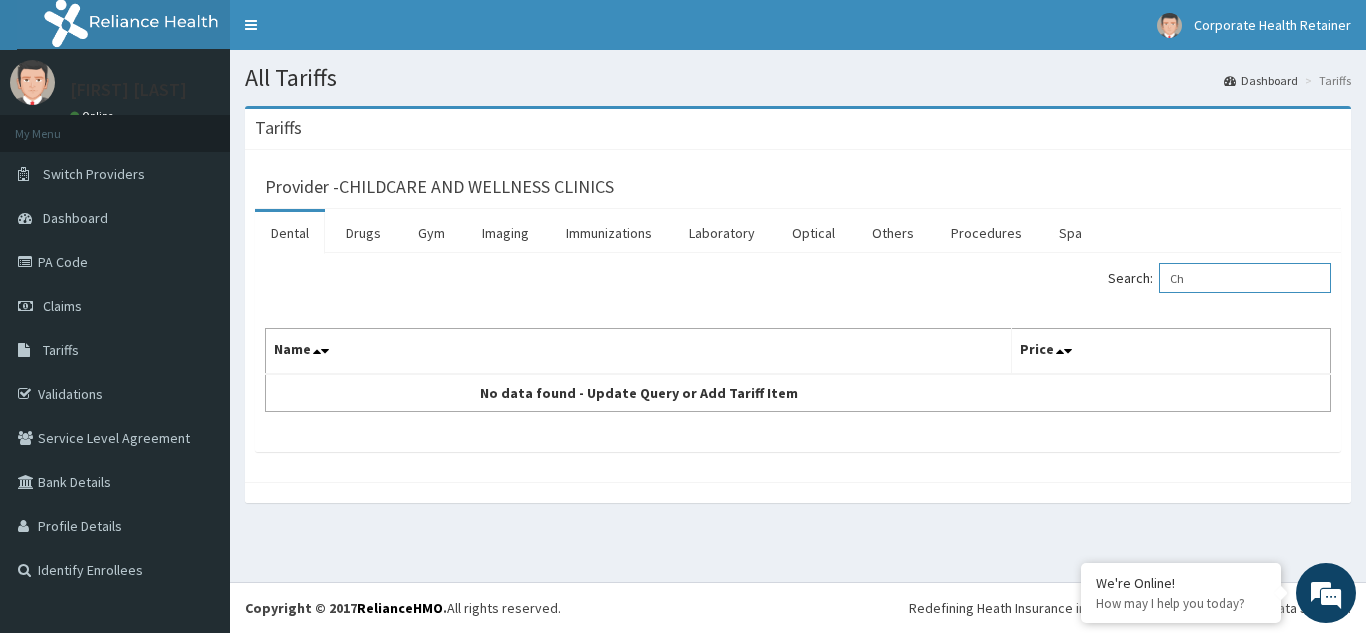 type on "C" 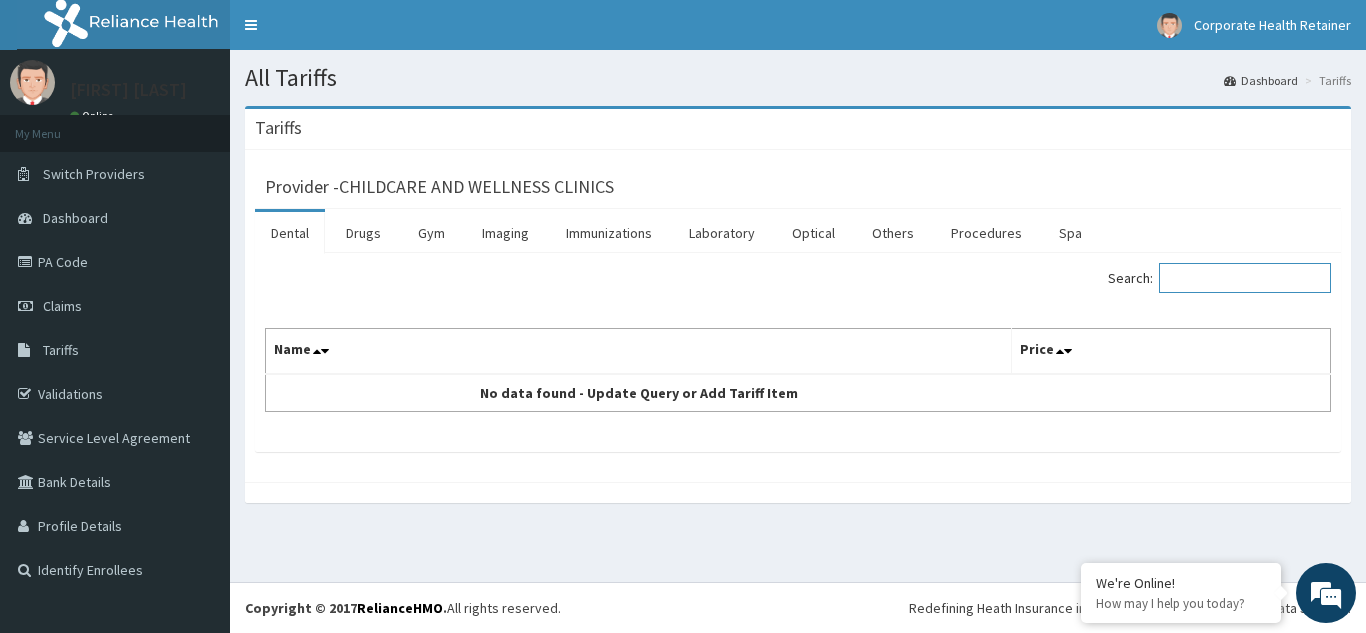 paste on "MAGNESUIM" 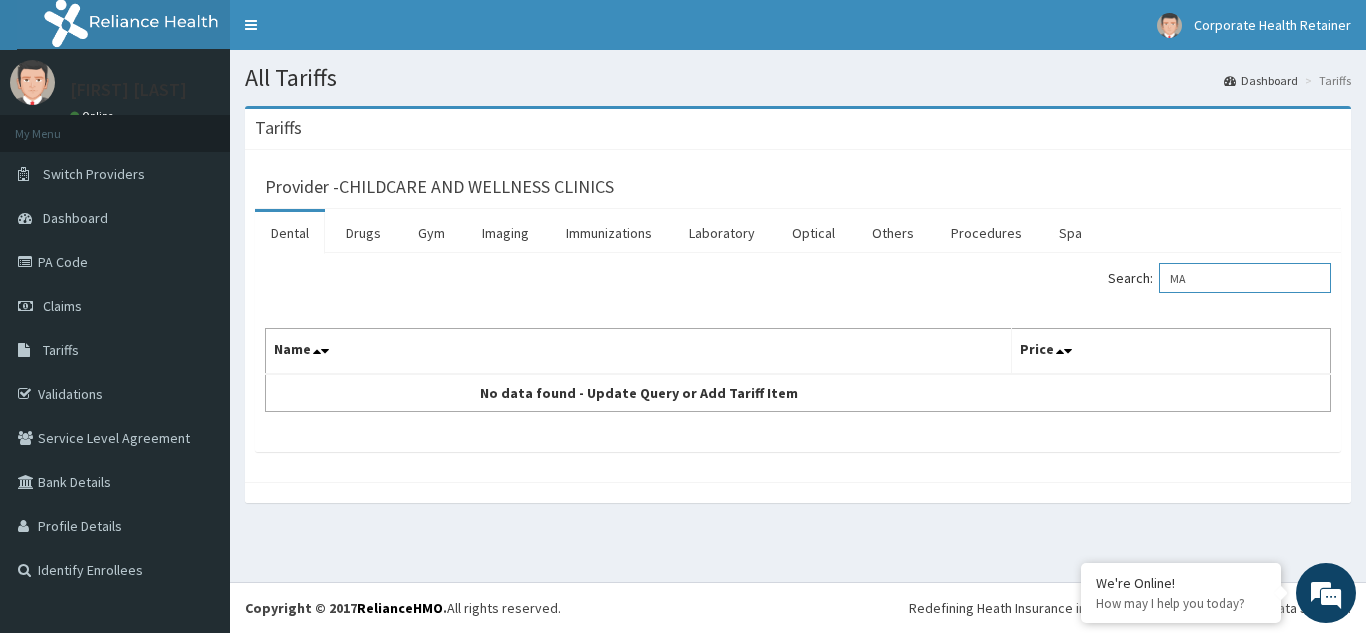 type on "M" 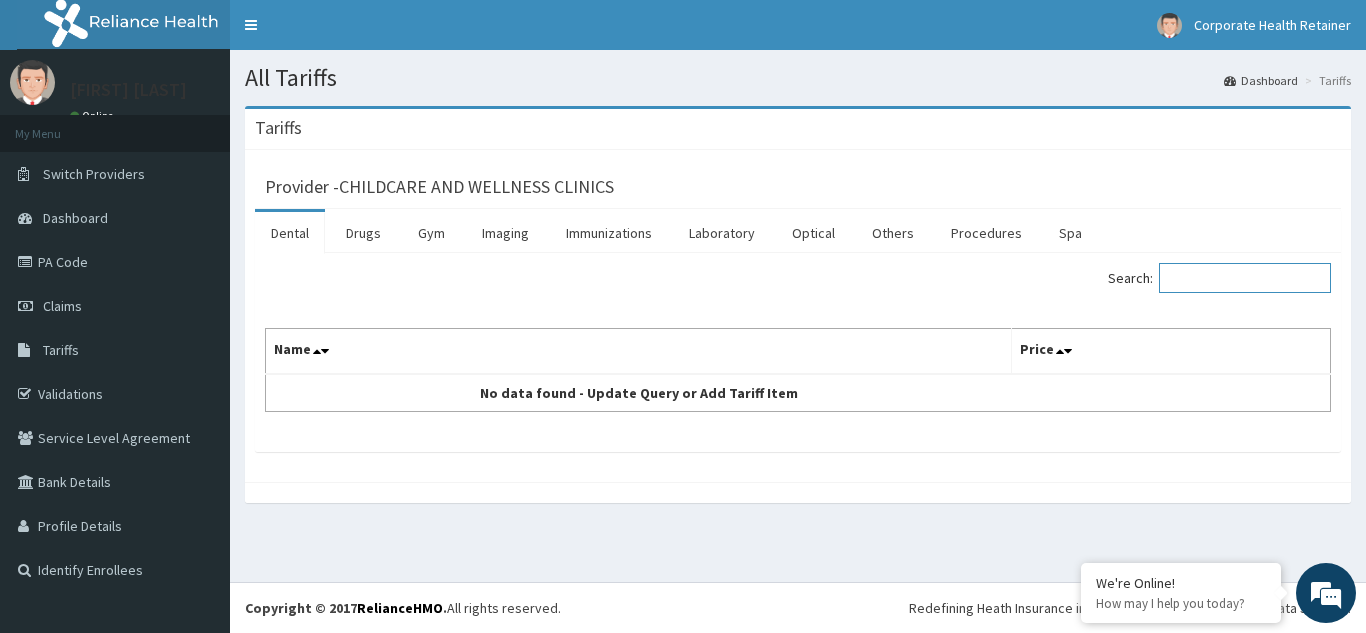 paste on "WIDE" 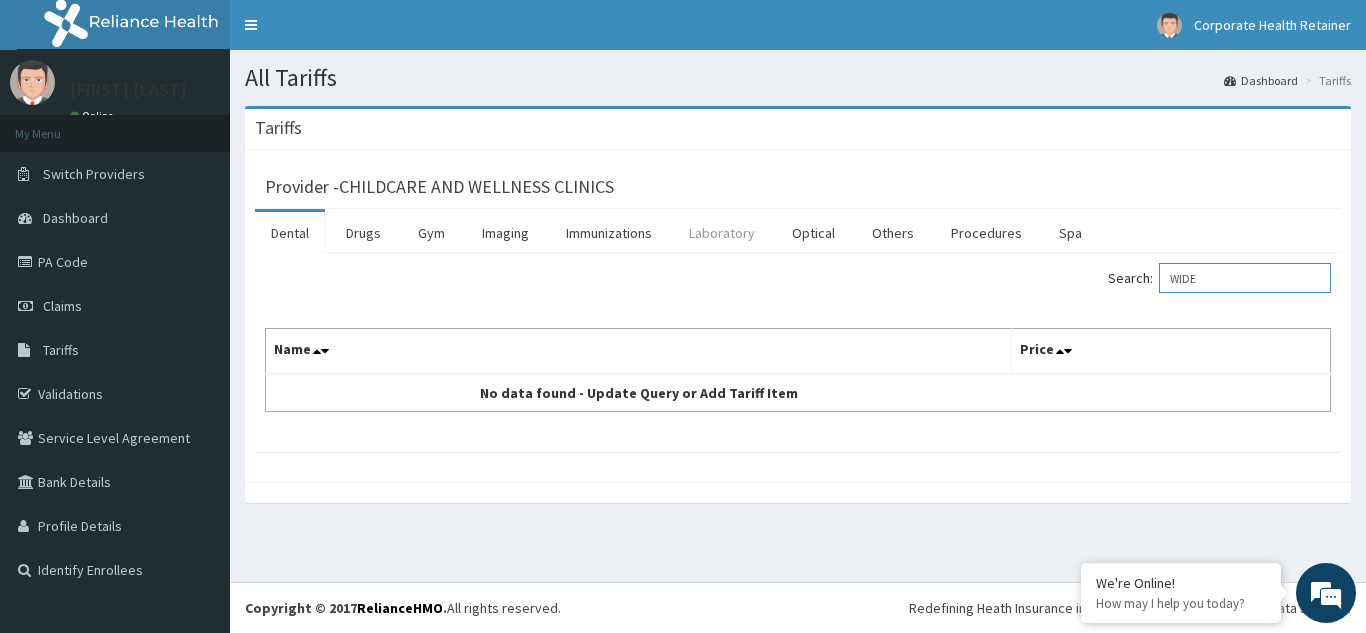 type on "WIDE" 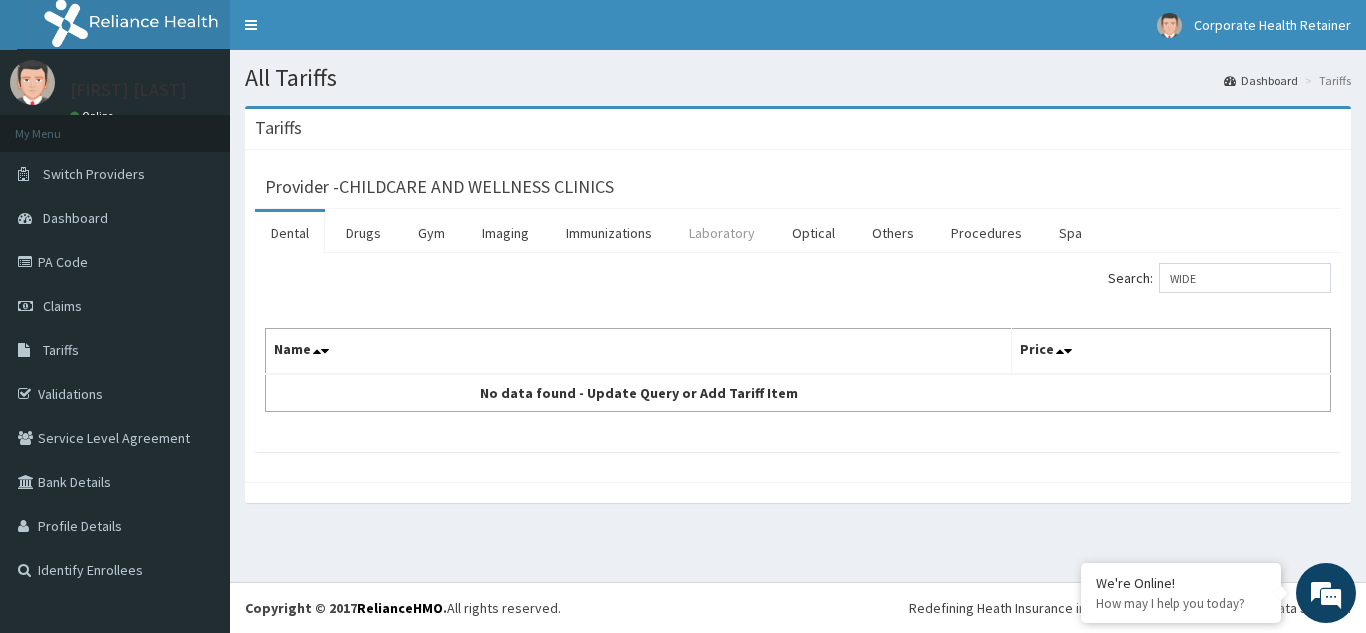 click on "Laboratory" at bounding box center (722, 233) 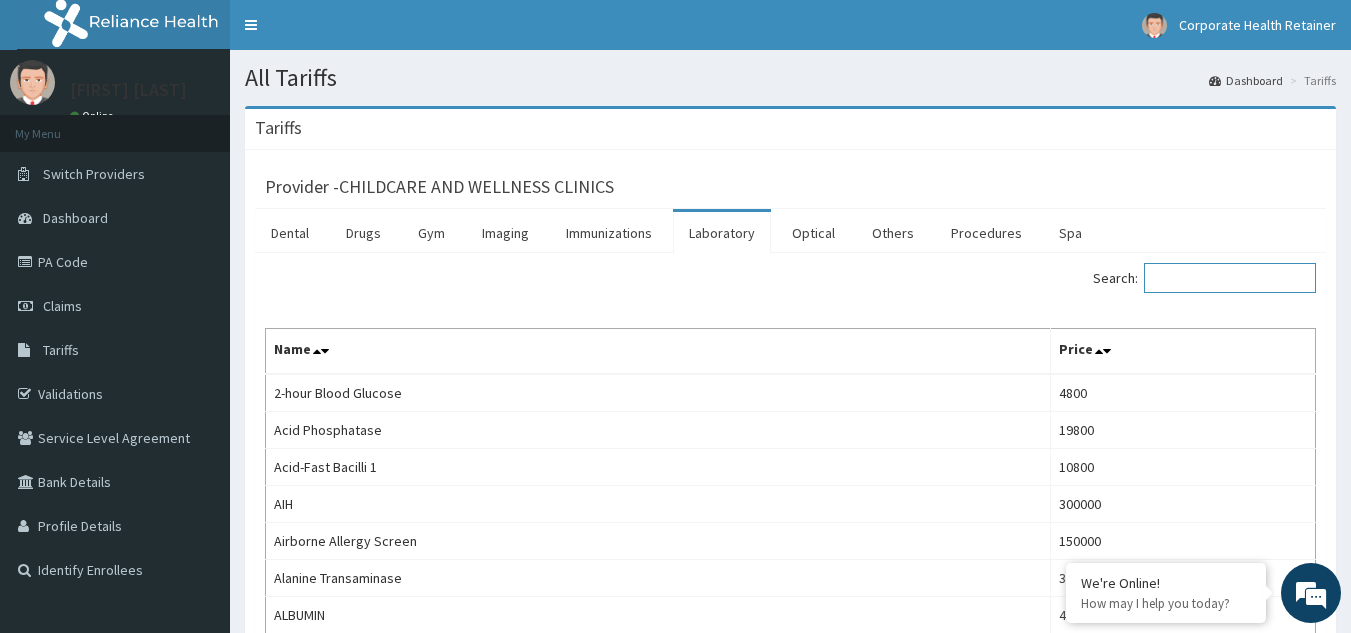 click on "Search:" at bounding box center [1230, 278] 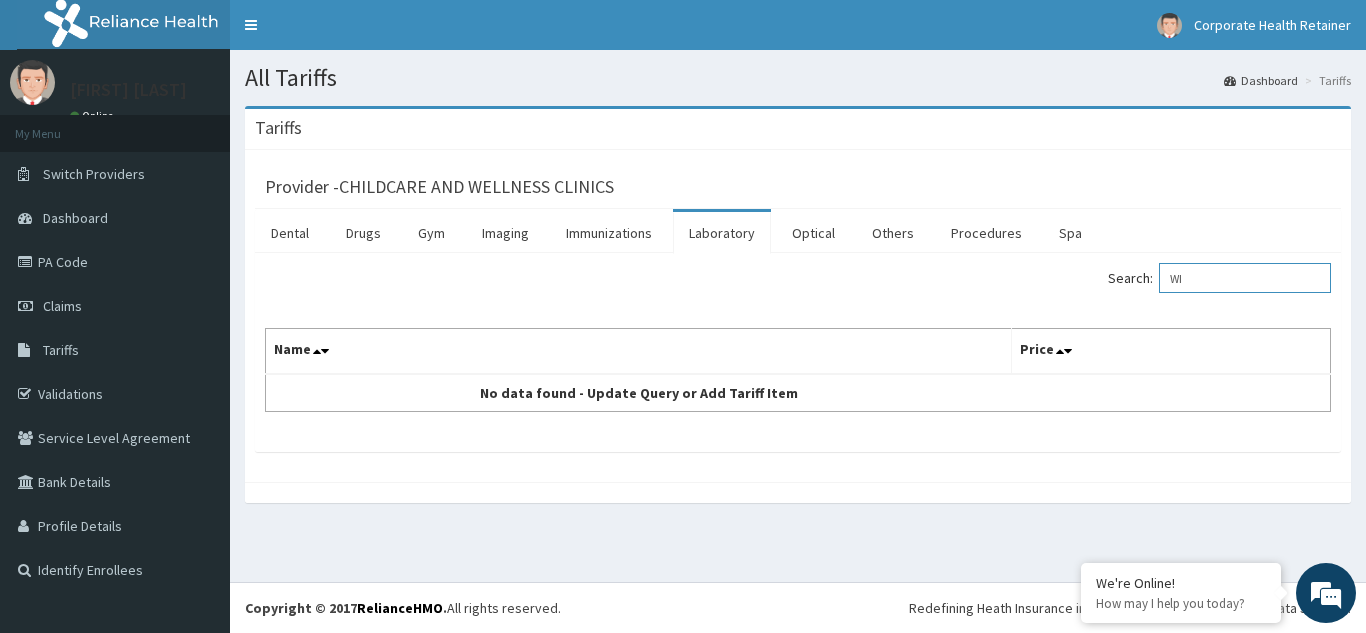 type on "W" 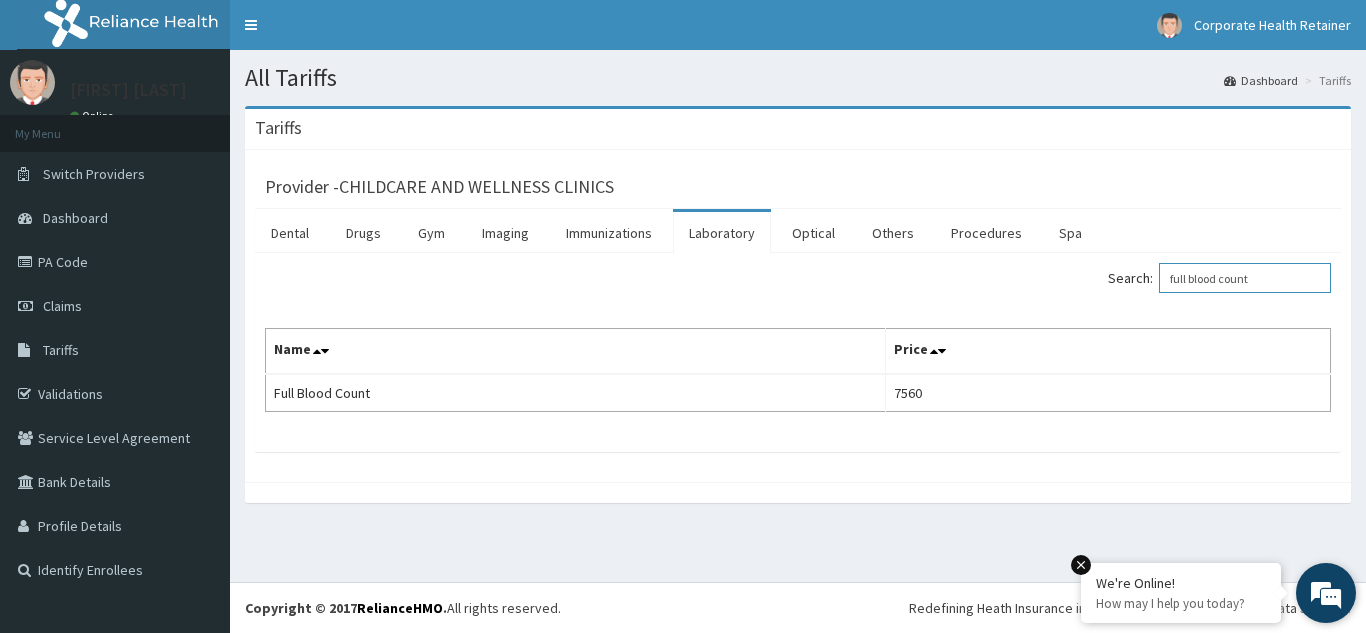 type on "full blood count" 